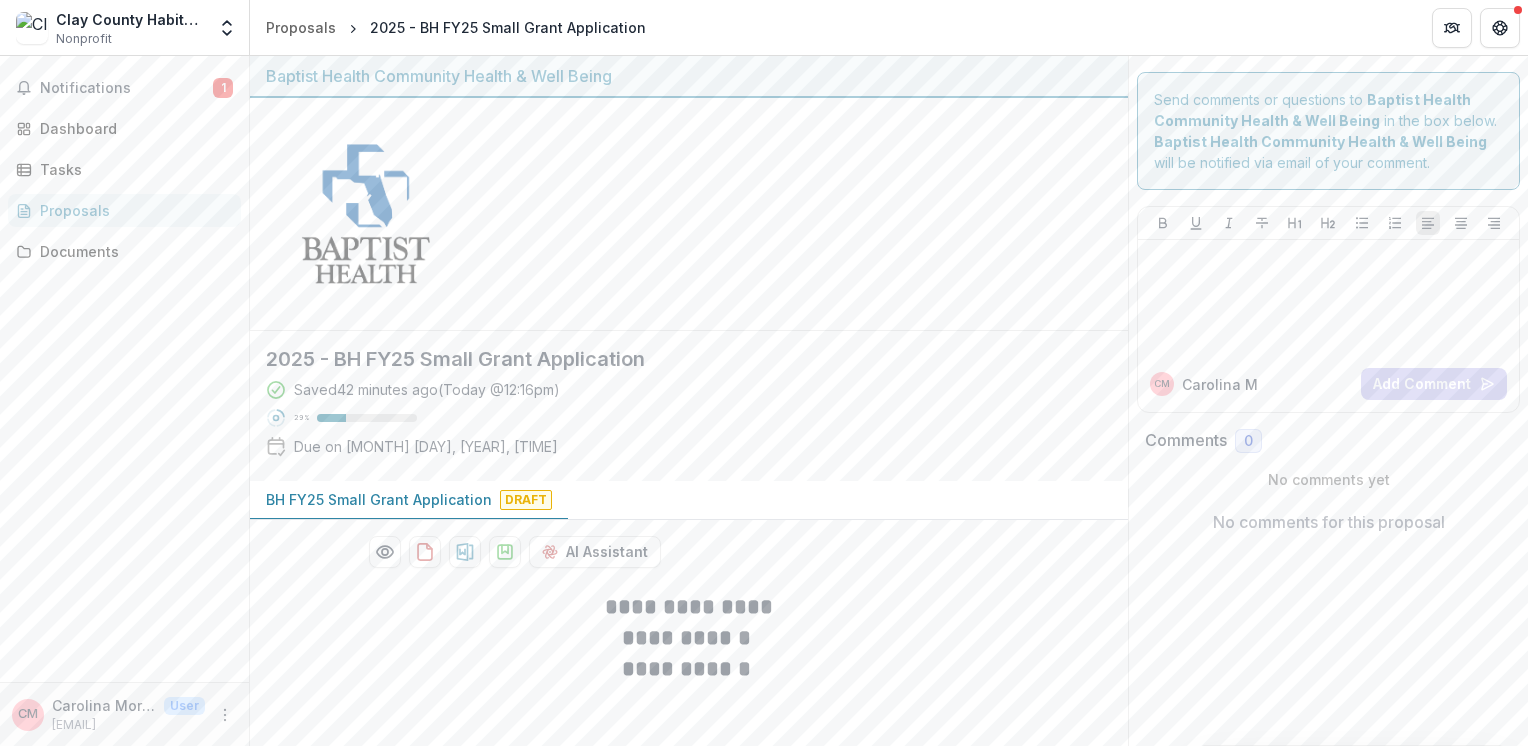 scroll, scrollTop: 0, scrollLeft: 0, axis: both 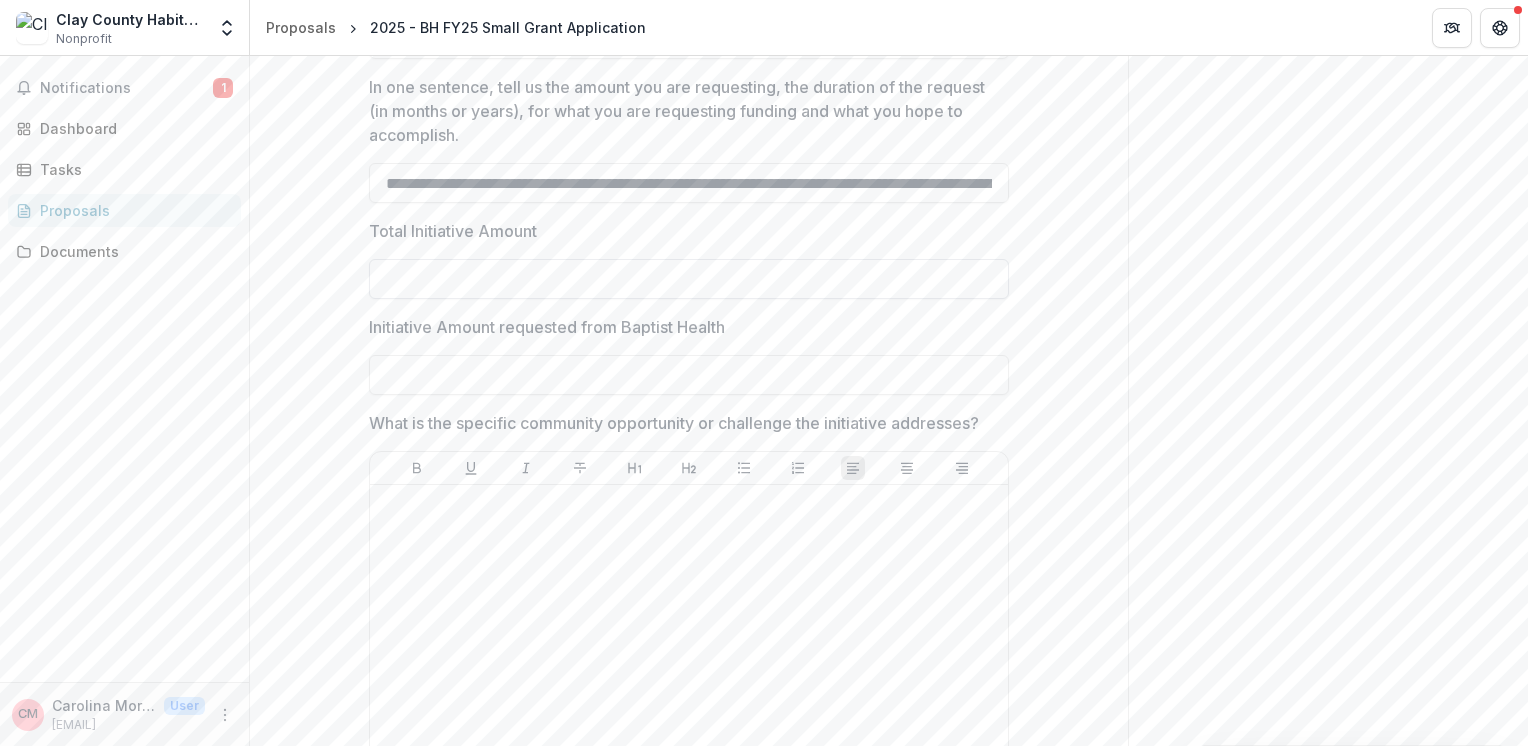 click on "Total Initiative Amount" at bounding box center [689, 279] 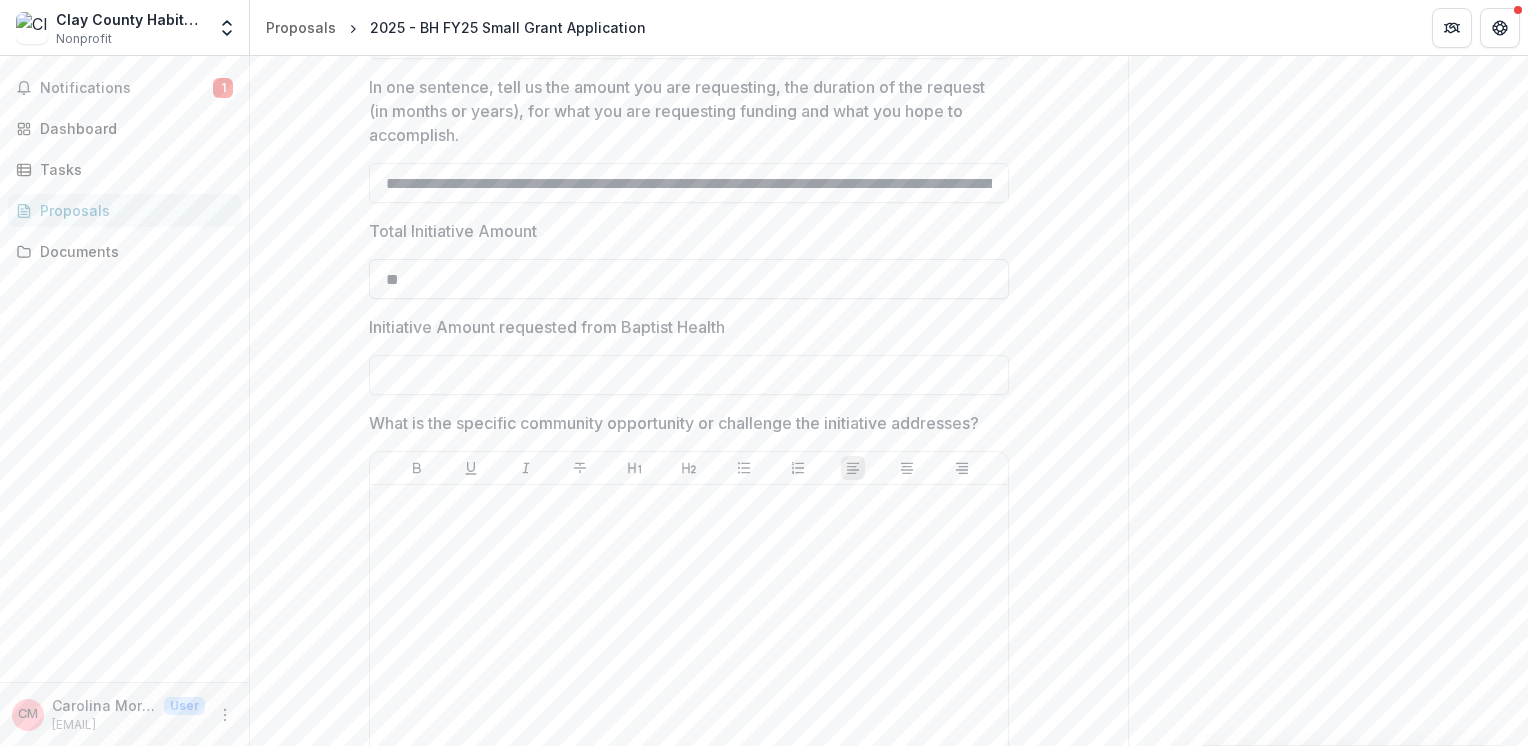 type on "*" 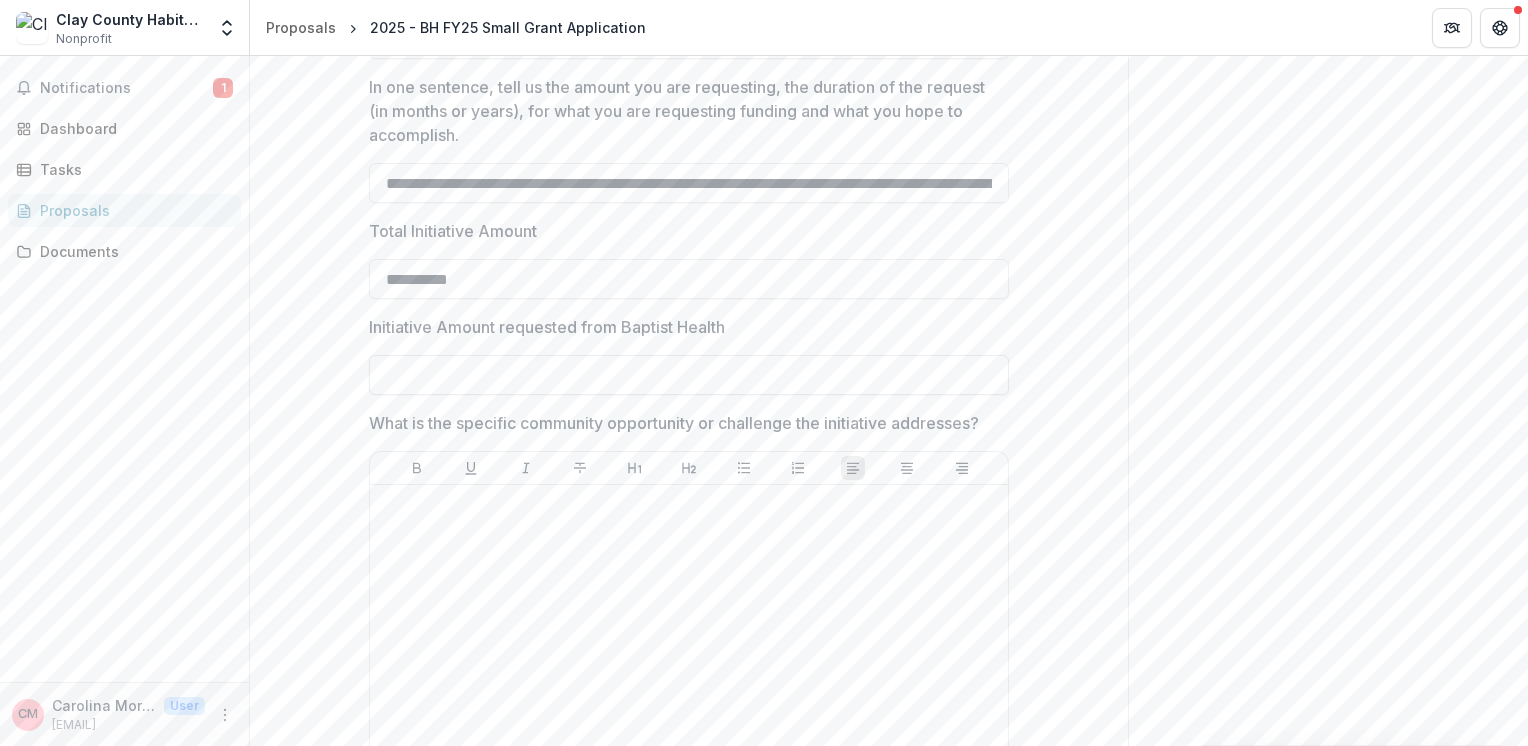 type on "**********" 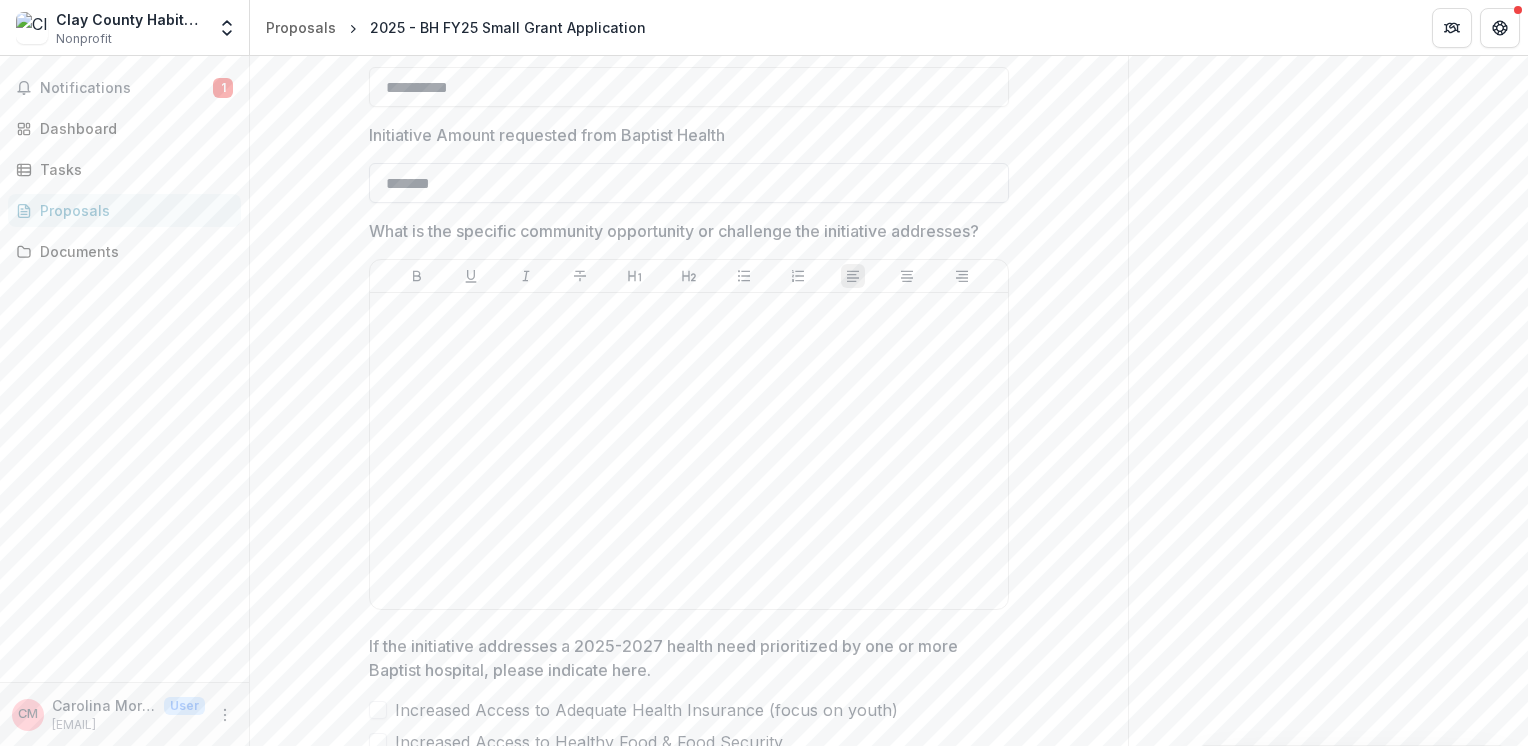 scroll, scrollTop: 1168, scrollLeft: 0, axis: vertical 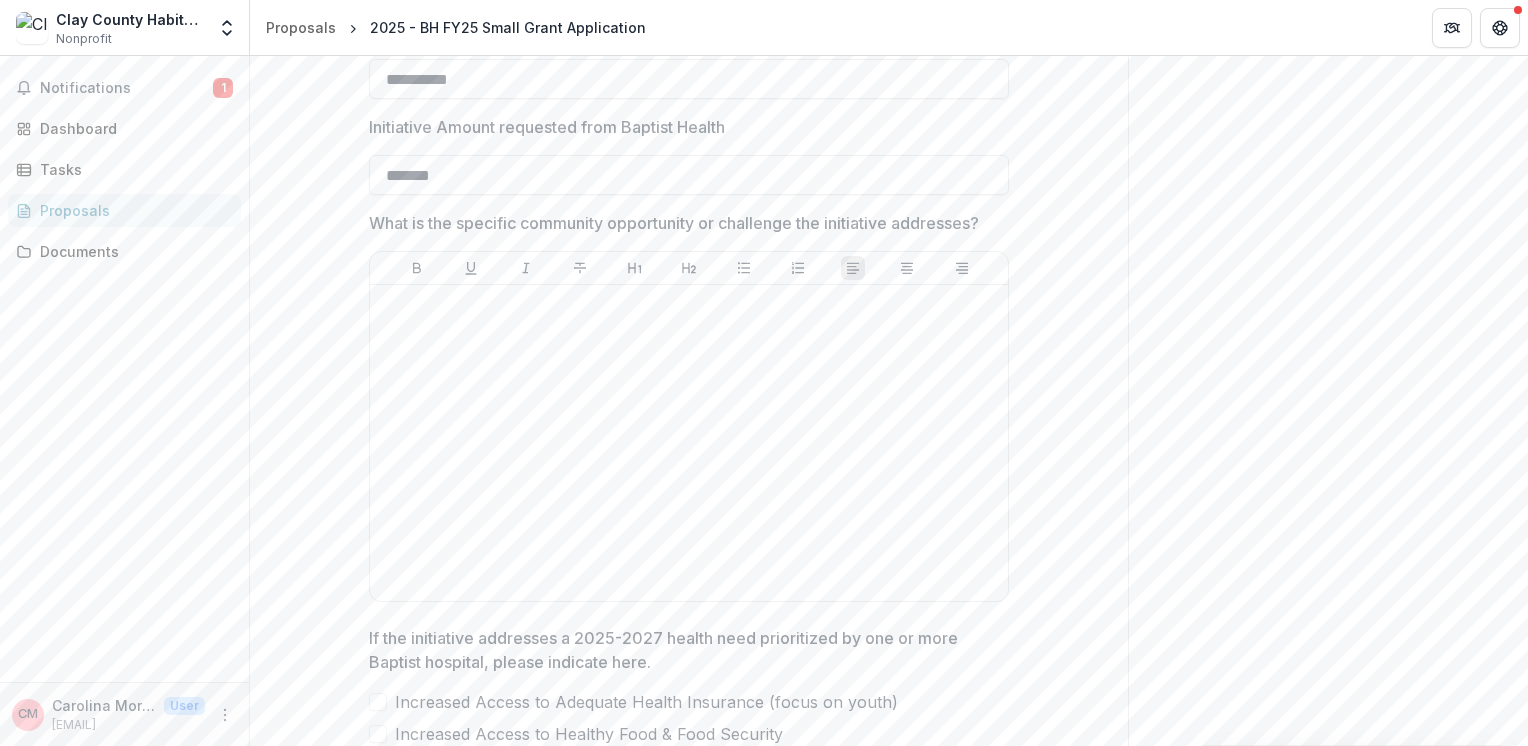 type on "*******" 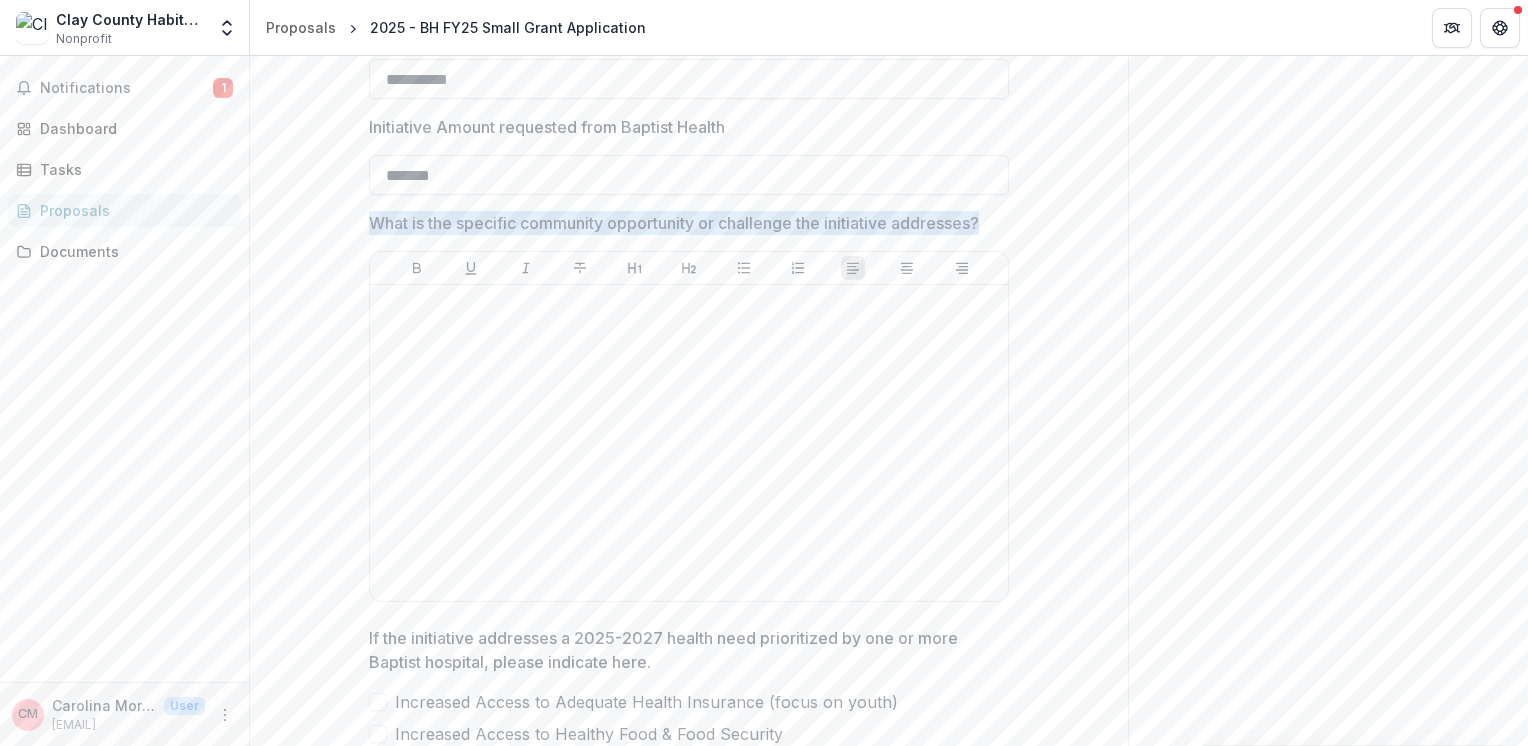drag, startPoint x: 368, startPoint y: 221, endPoint x: 998, endPoint y: 230, distance: 630.0643 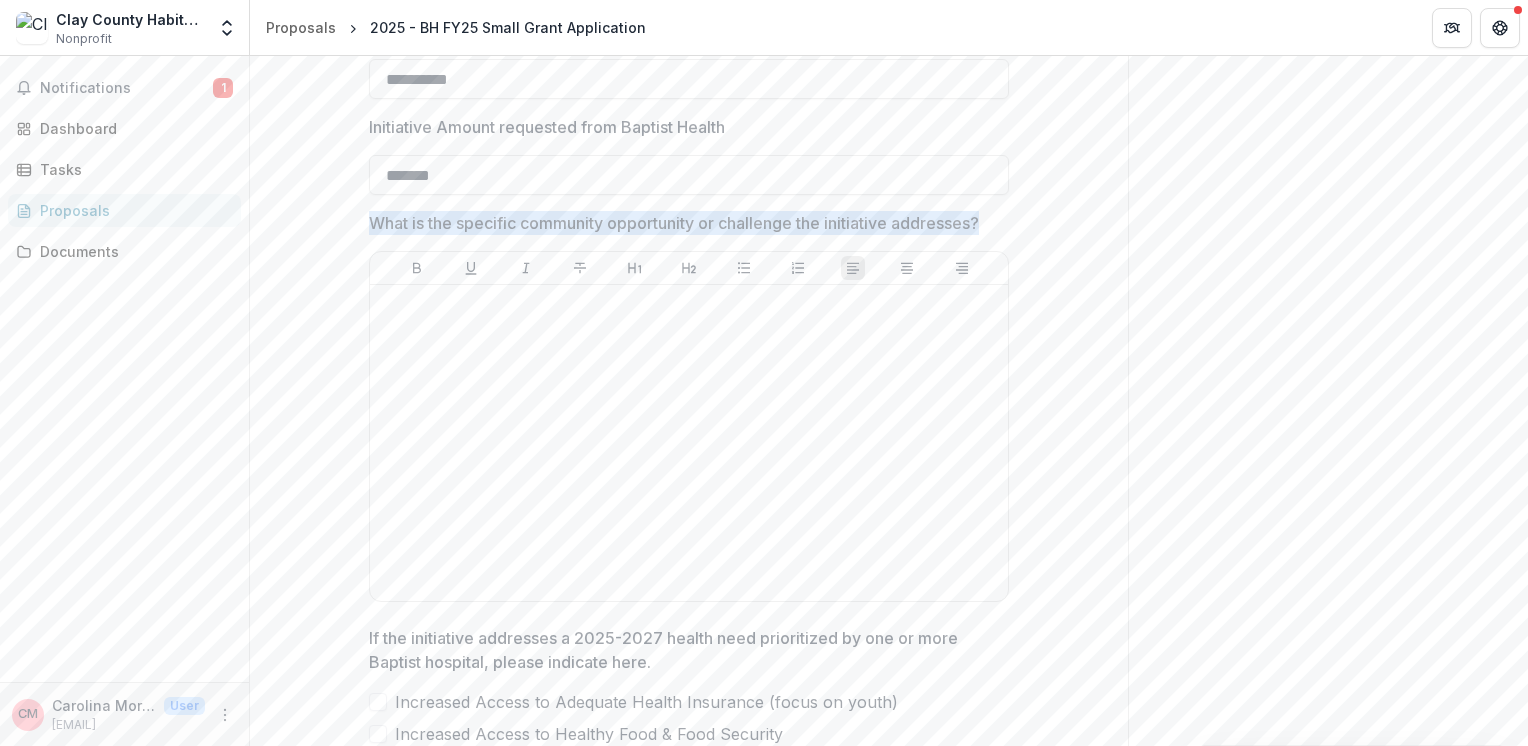 drag, startPoint x: 998, startPoint y: 230, endPoint x: 935, endPoint y: 224, distance: 63.28507 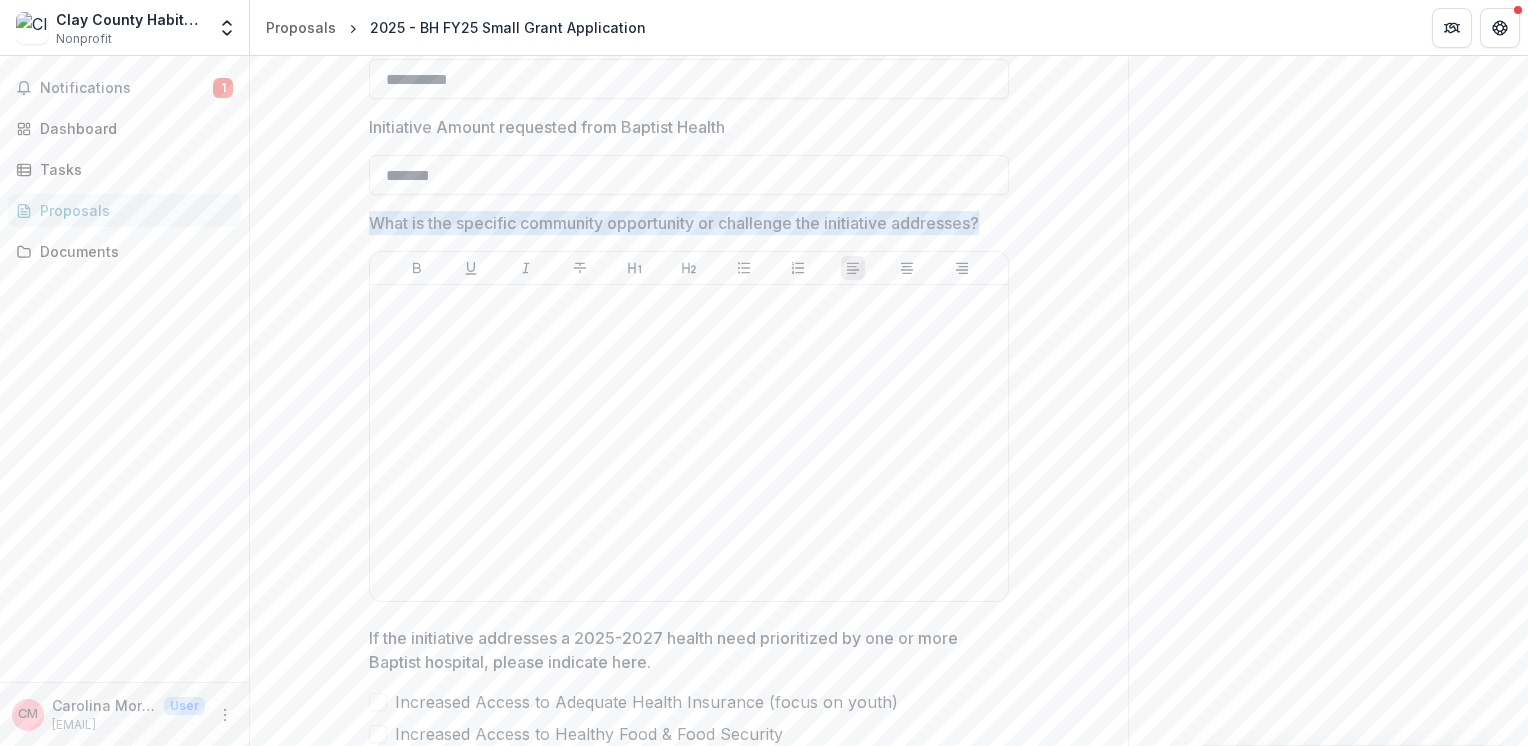 copy on "What is the specific community opportunity or challenge the initiative addresses?" 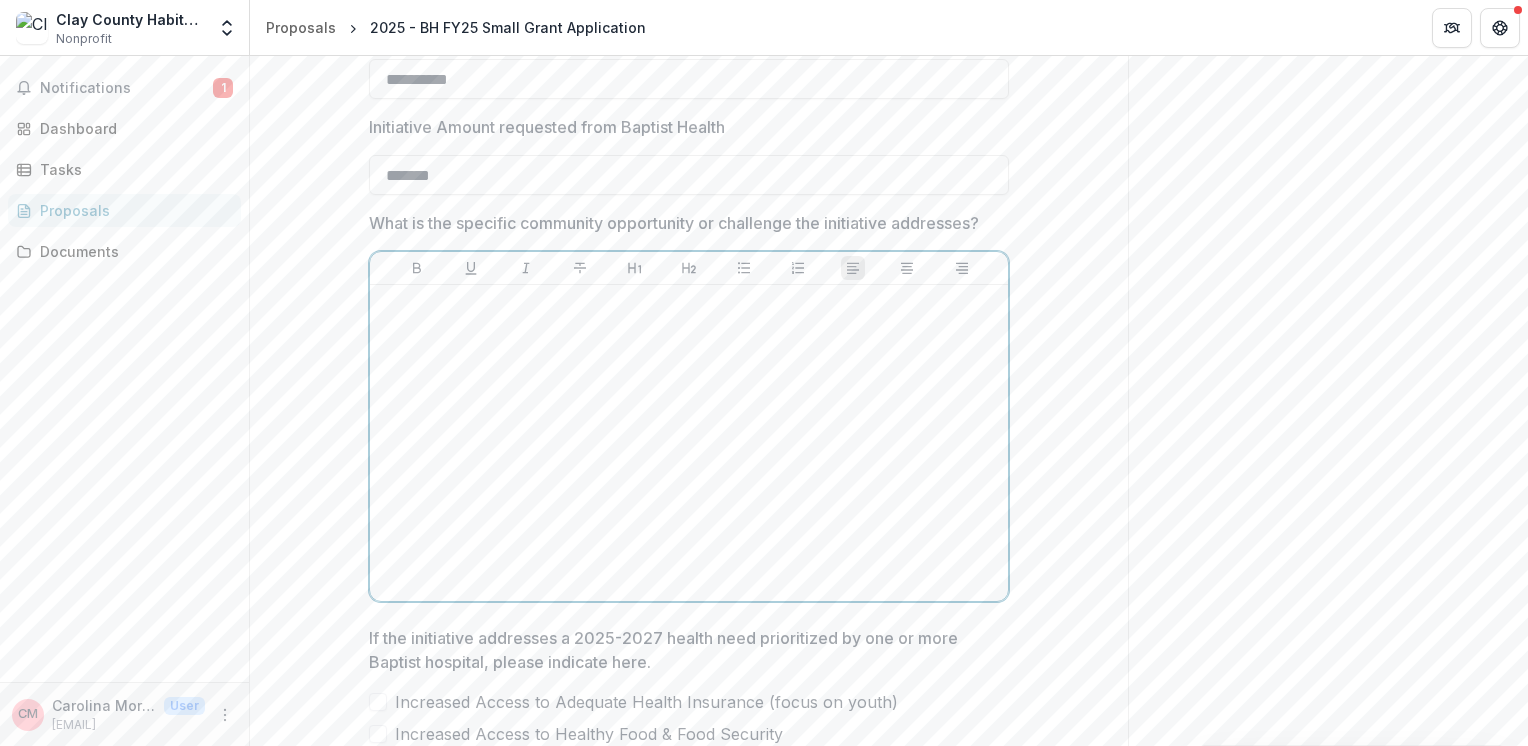 paste 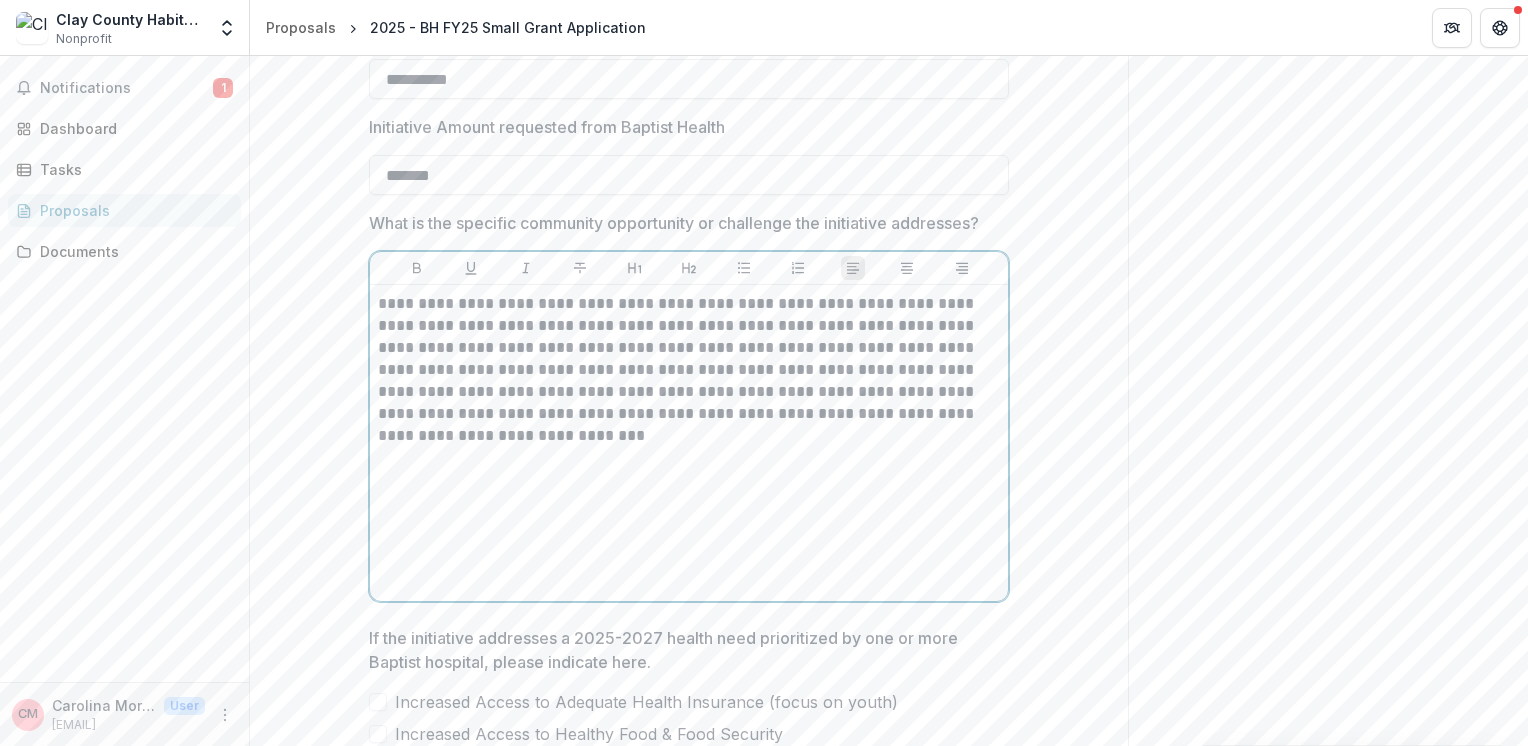 click on "**********" at bounding box center [689, 370] 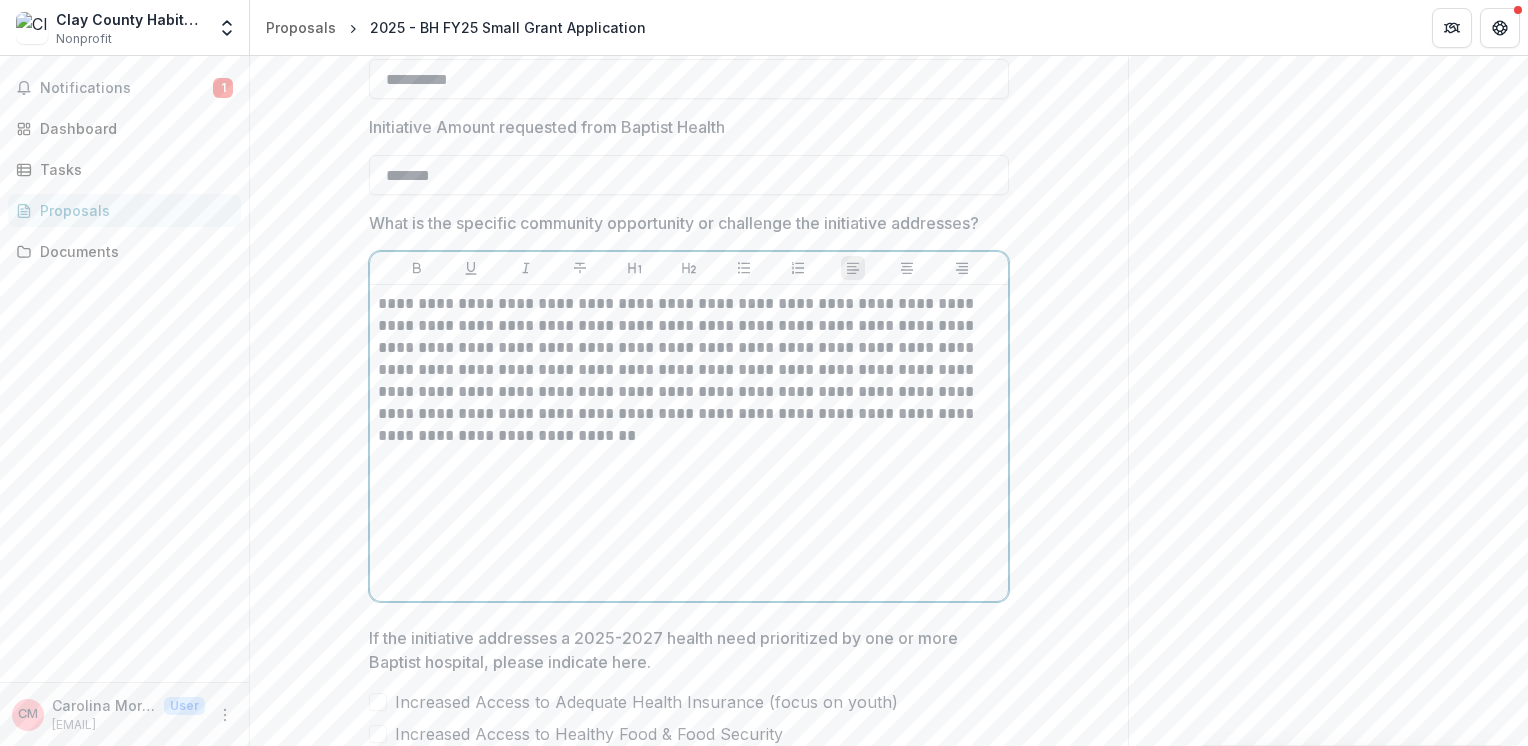 type 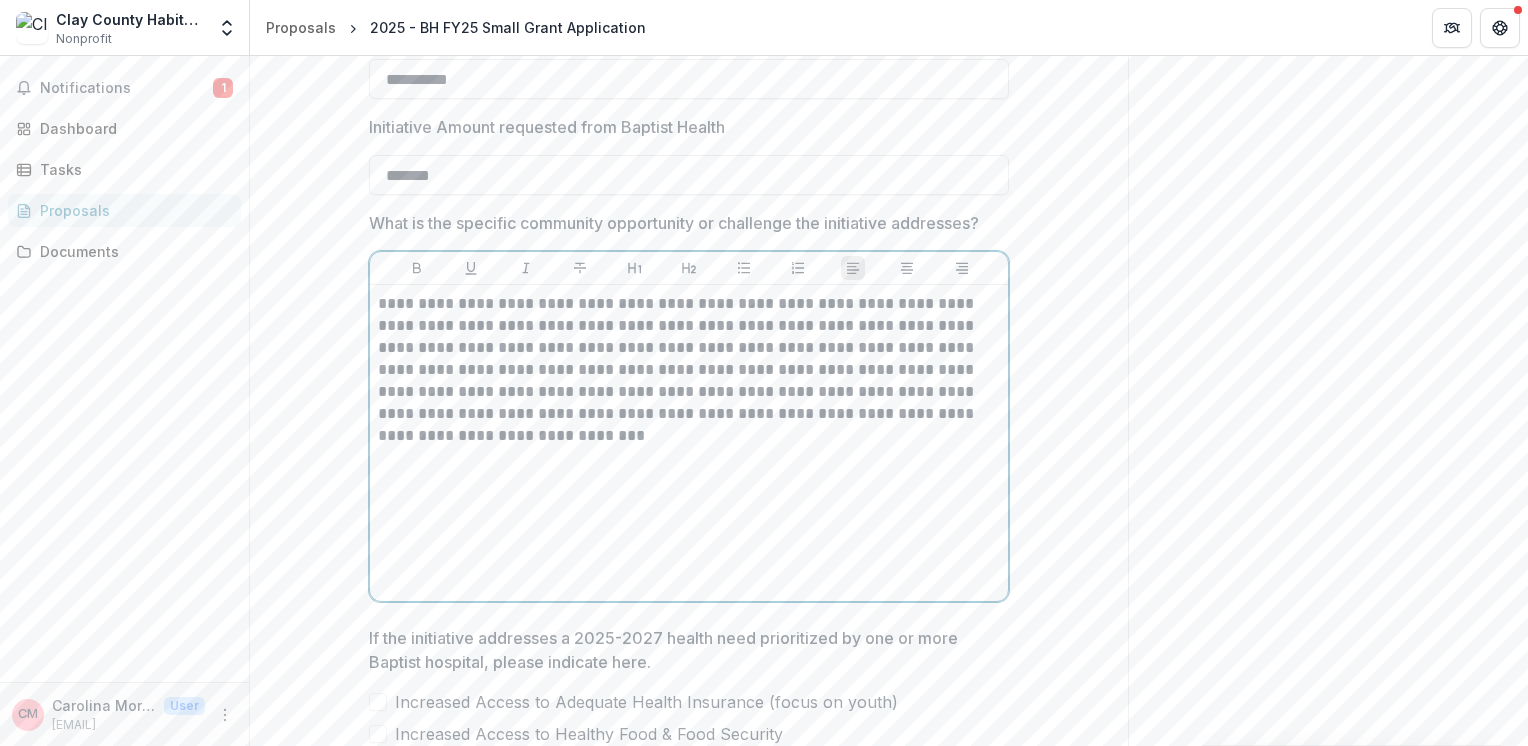 click on "**********" at bounding box center [689, 370] 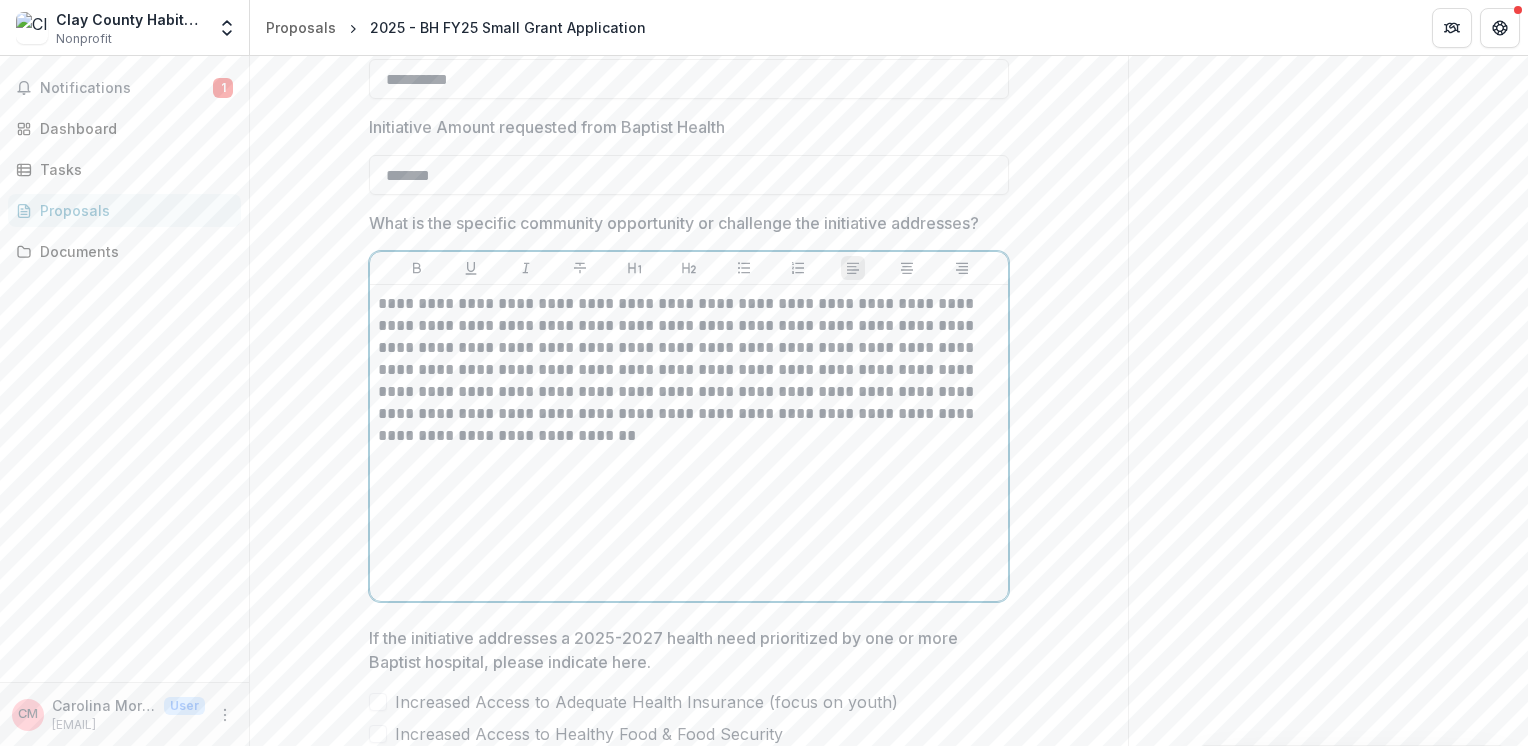 click on "**********" at bounding box center [689, 370] 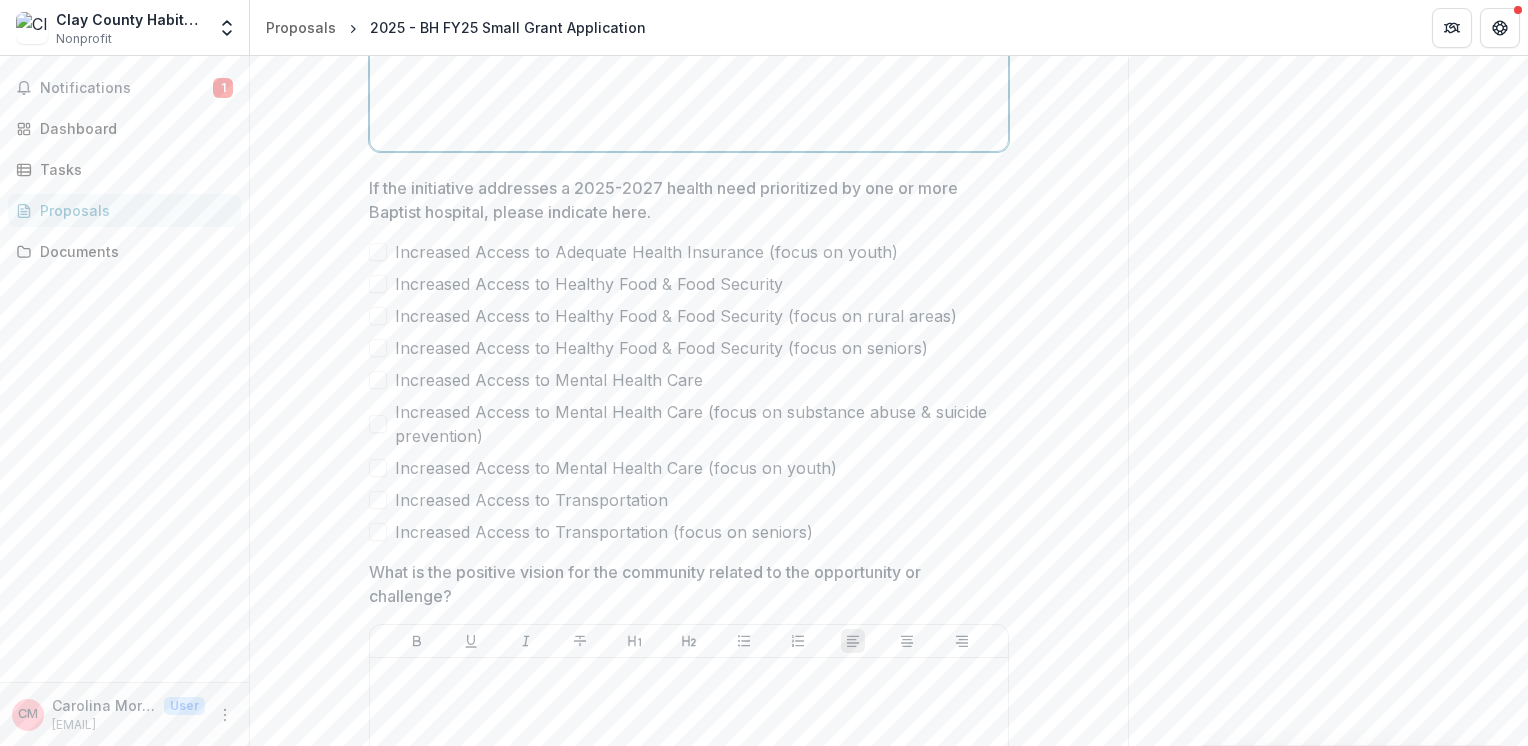 scroll, scrollTop: 1668, scrollLeft: 0, axis: vertical 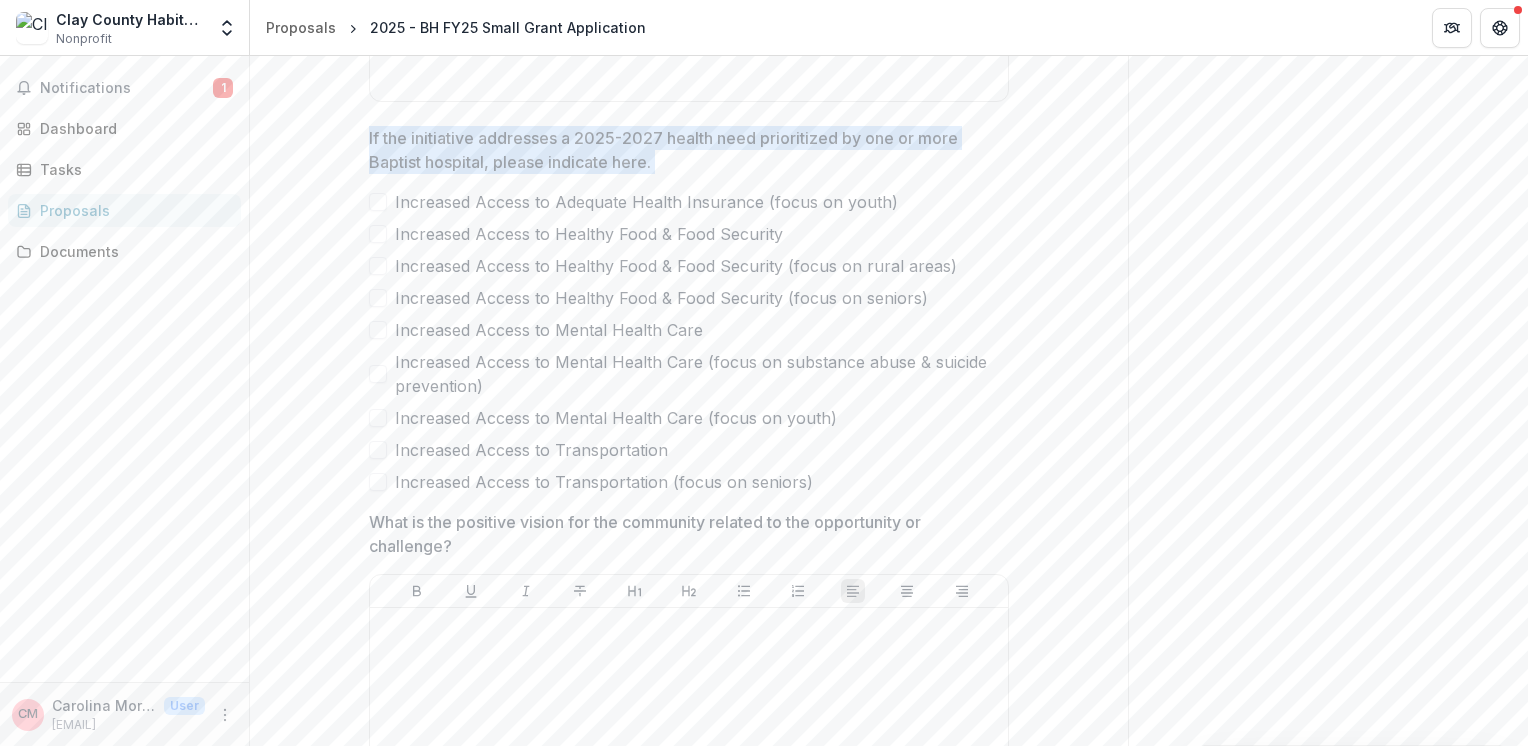 drag, startPoint x: 365, startPoint y: 135, endPoint x: 524, endPoint y: 462, distance: 363.60693 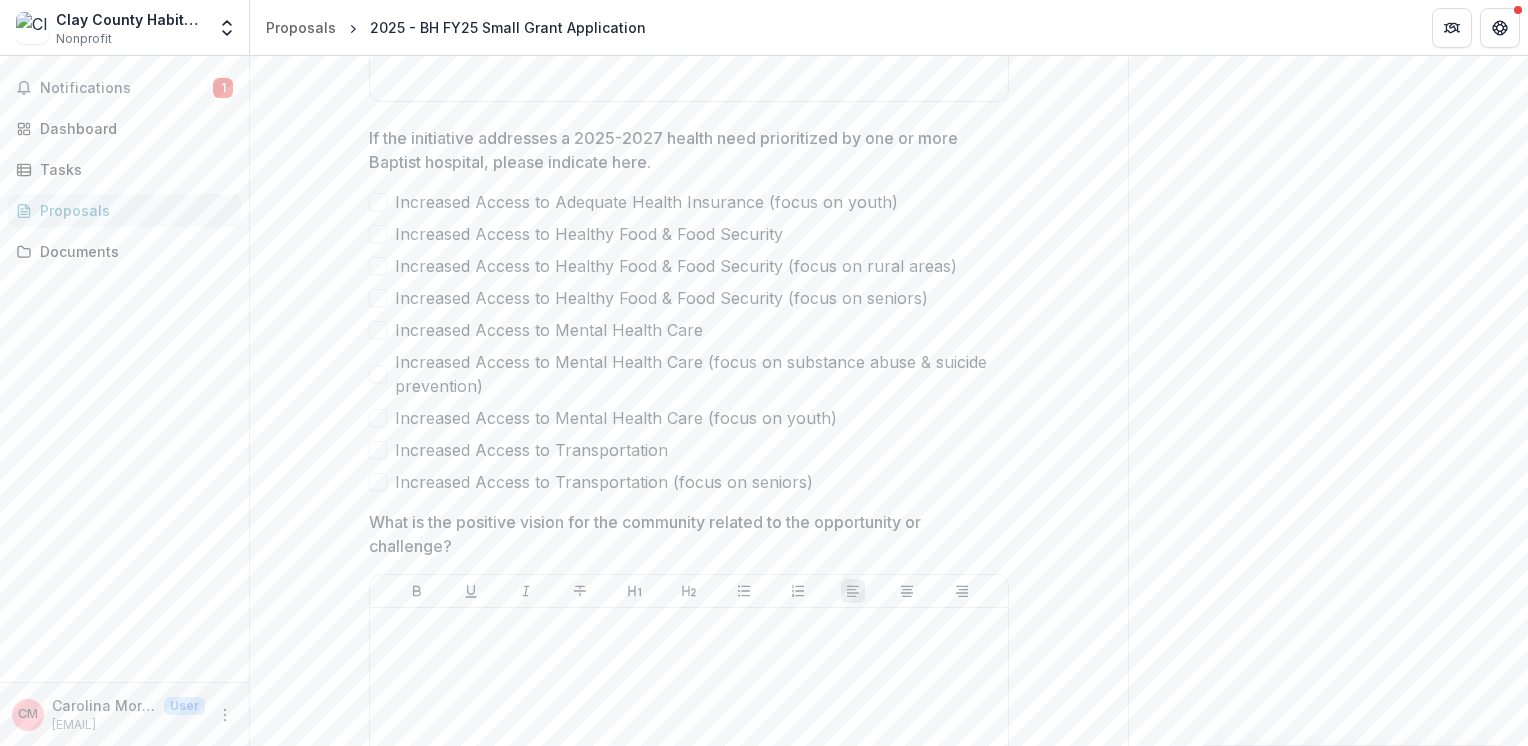 drag, startPoint x: 835, startPoint y: 481, endPoint x: 416, endPoint y: 222, distance: 492.58704 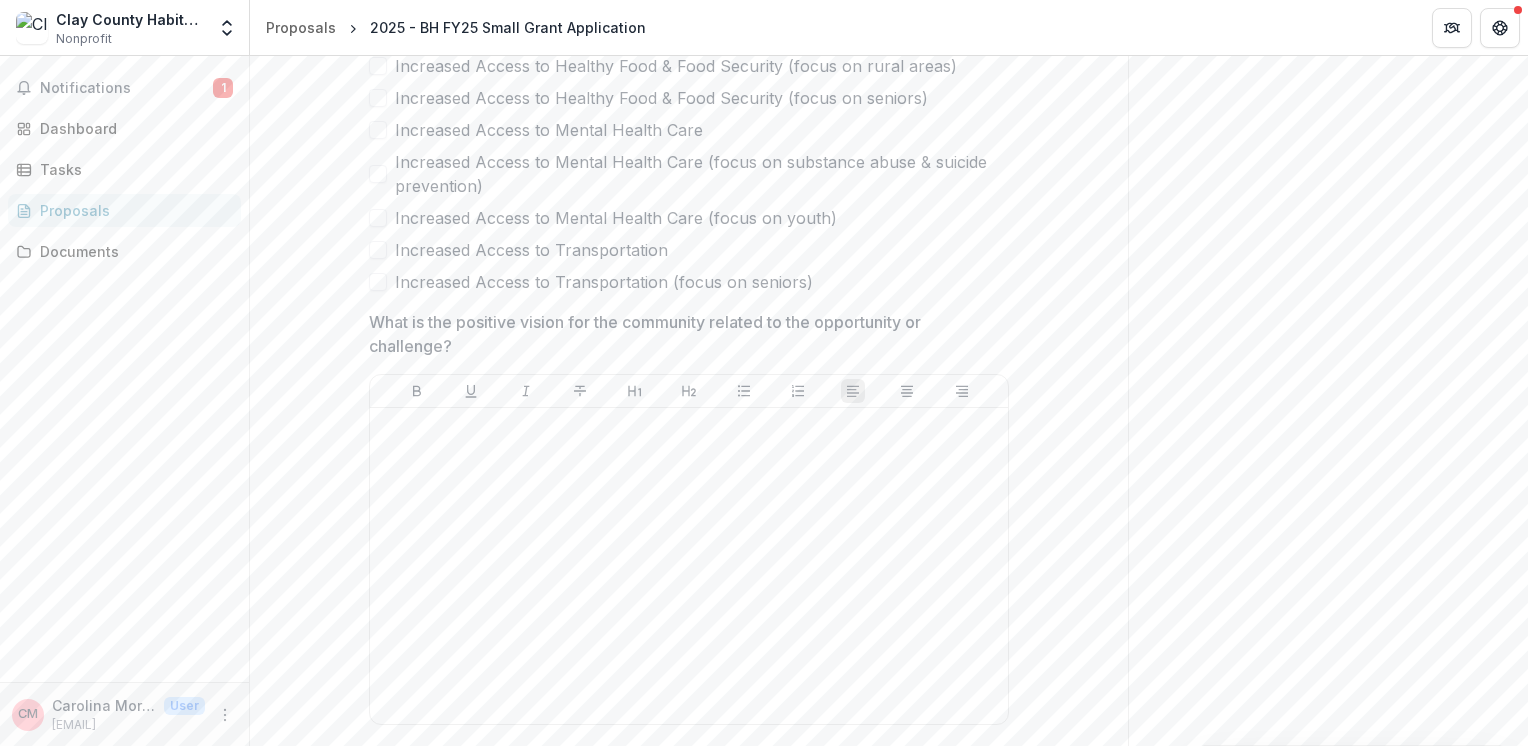 scroll, scrollTop: 1968, scrollLeft: 0, axis: vertical 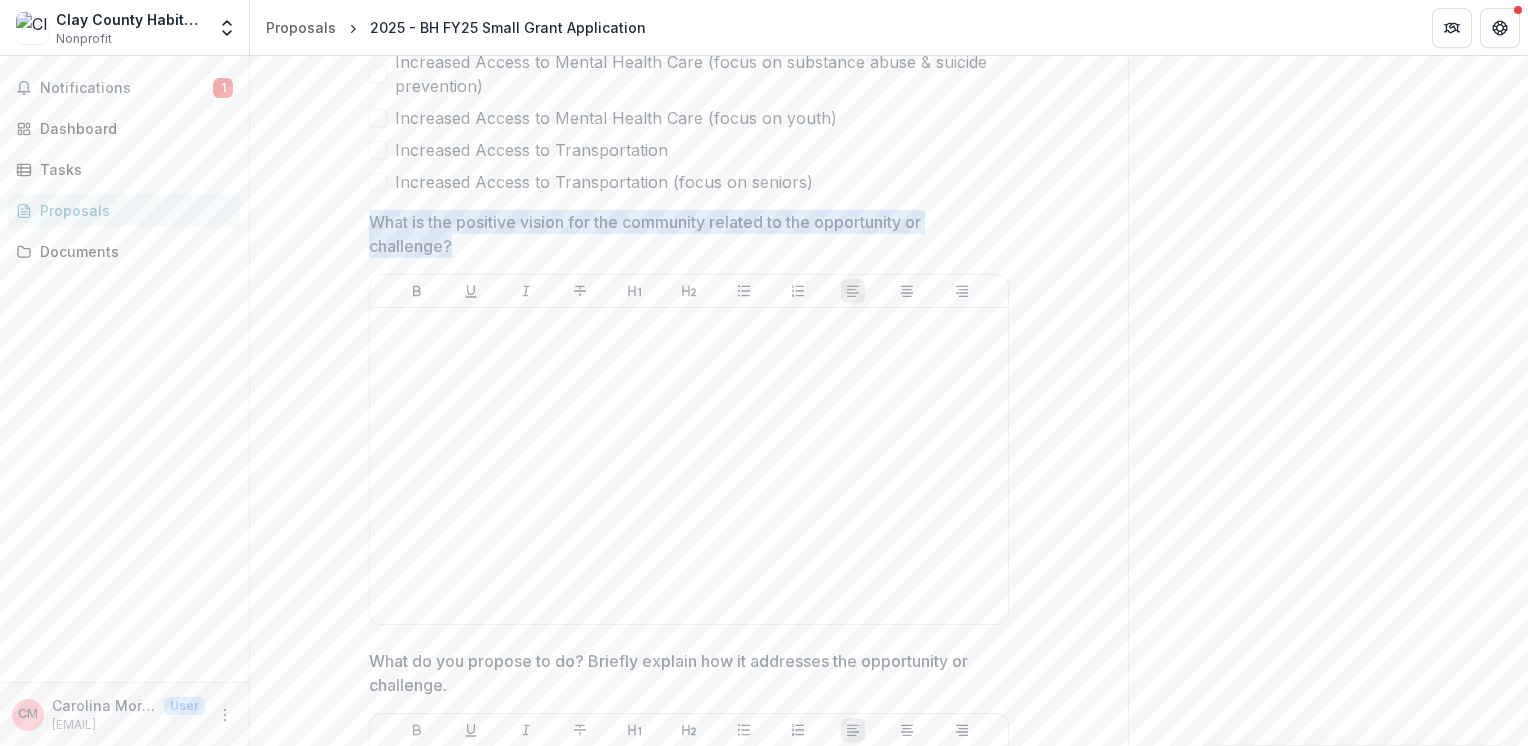 drag, startPoint x: 366, startPoint y: 218, endPoint x: 478, endPoint y: 246, distance: 115.44696 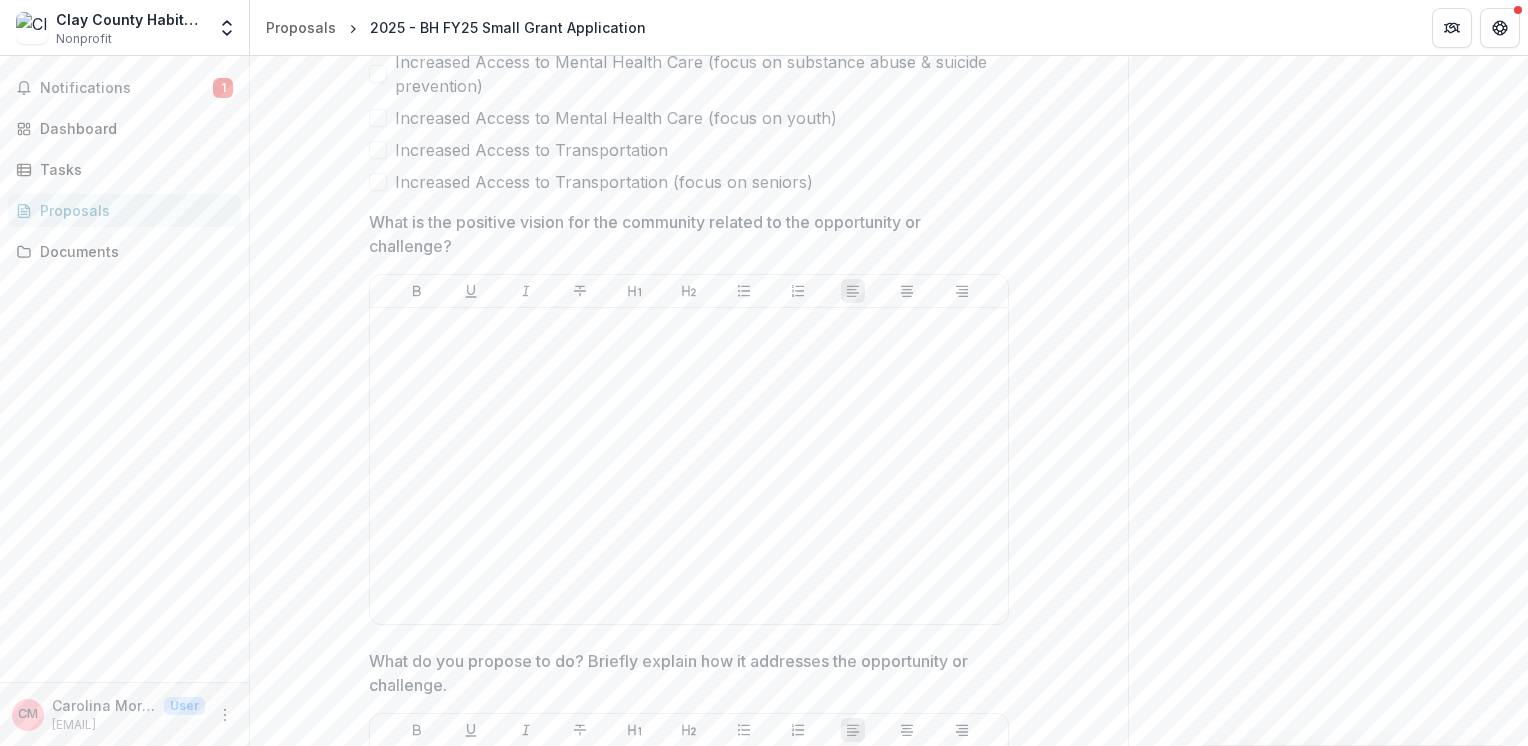 click on "Send comments or questions to   Baptist Health Community Health  & Well Being   in the box below.   Baptist Health Community Health  & Well Being   will be notified via email of your comment. CM Carolina M Add Comment Comments 0 No comments yet No comments for this proposal" at bounding box center (1328, 1056) 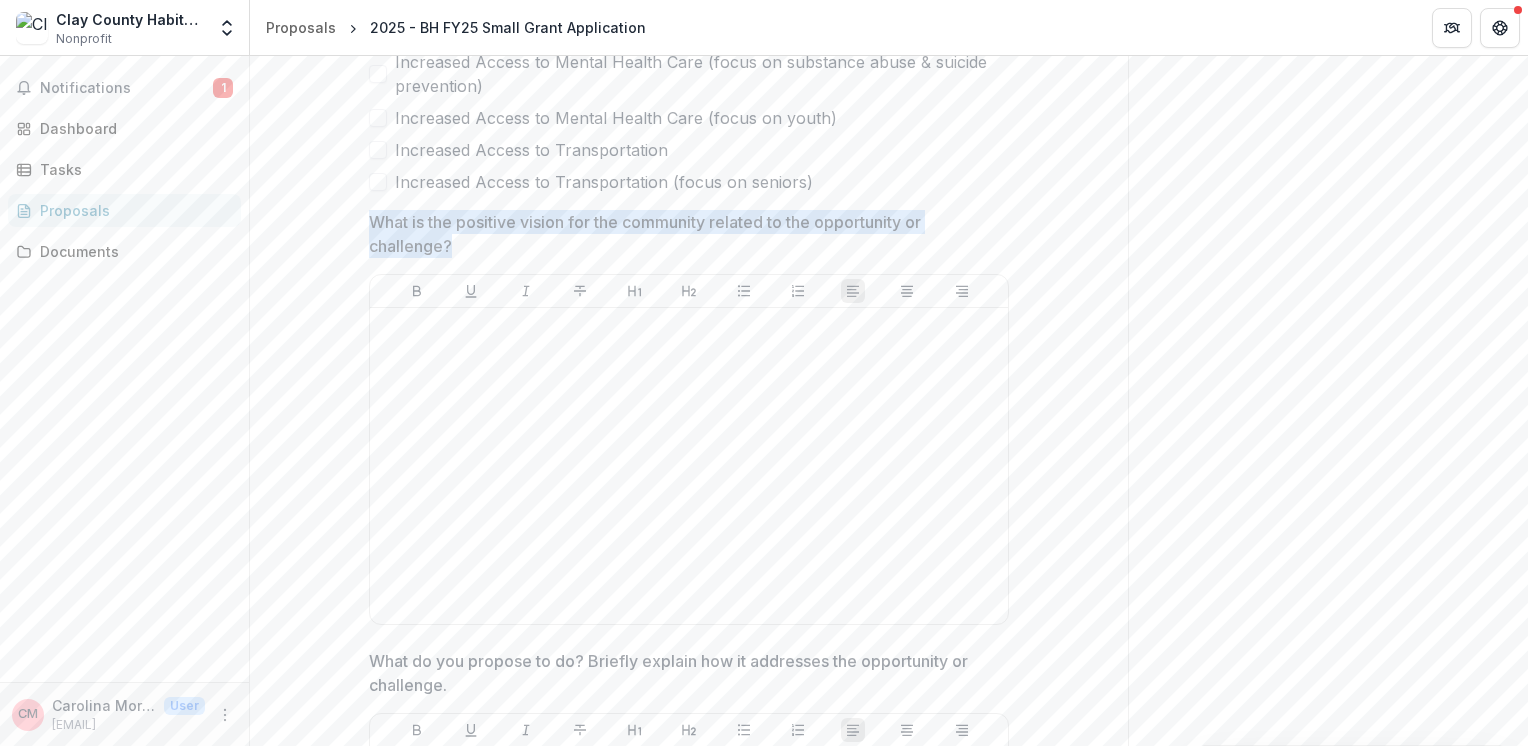 drag, startPoint x: 454, startPoint y: 241, endPoint x: 352, endPoint y: 214, distance: 105.51303 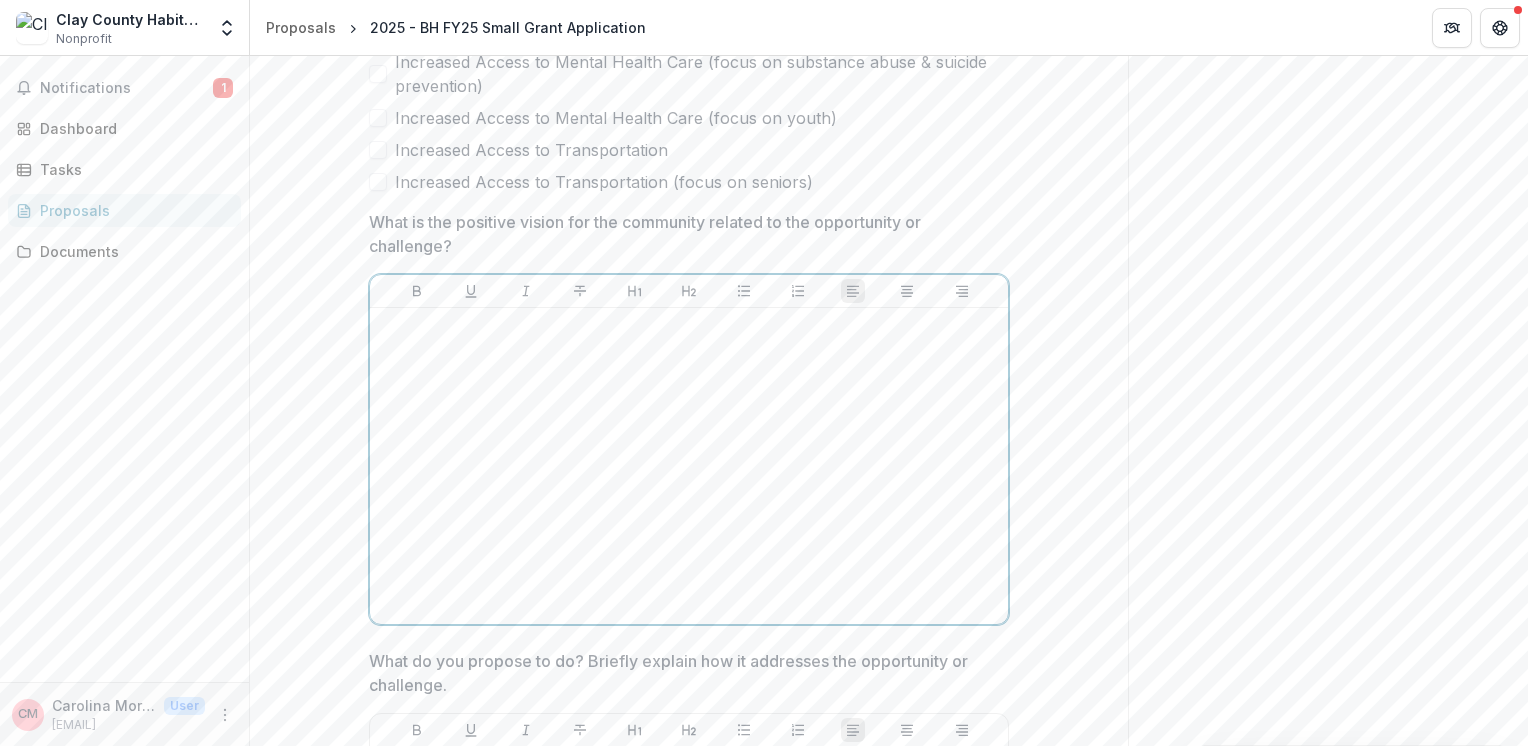 paste 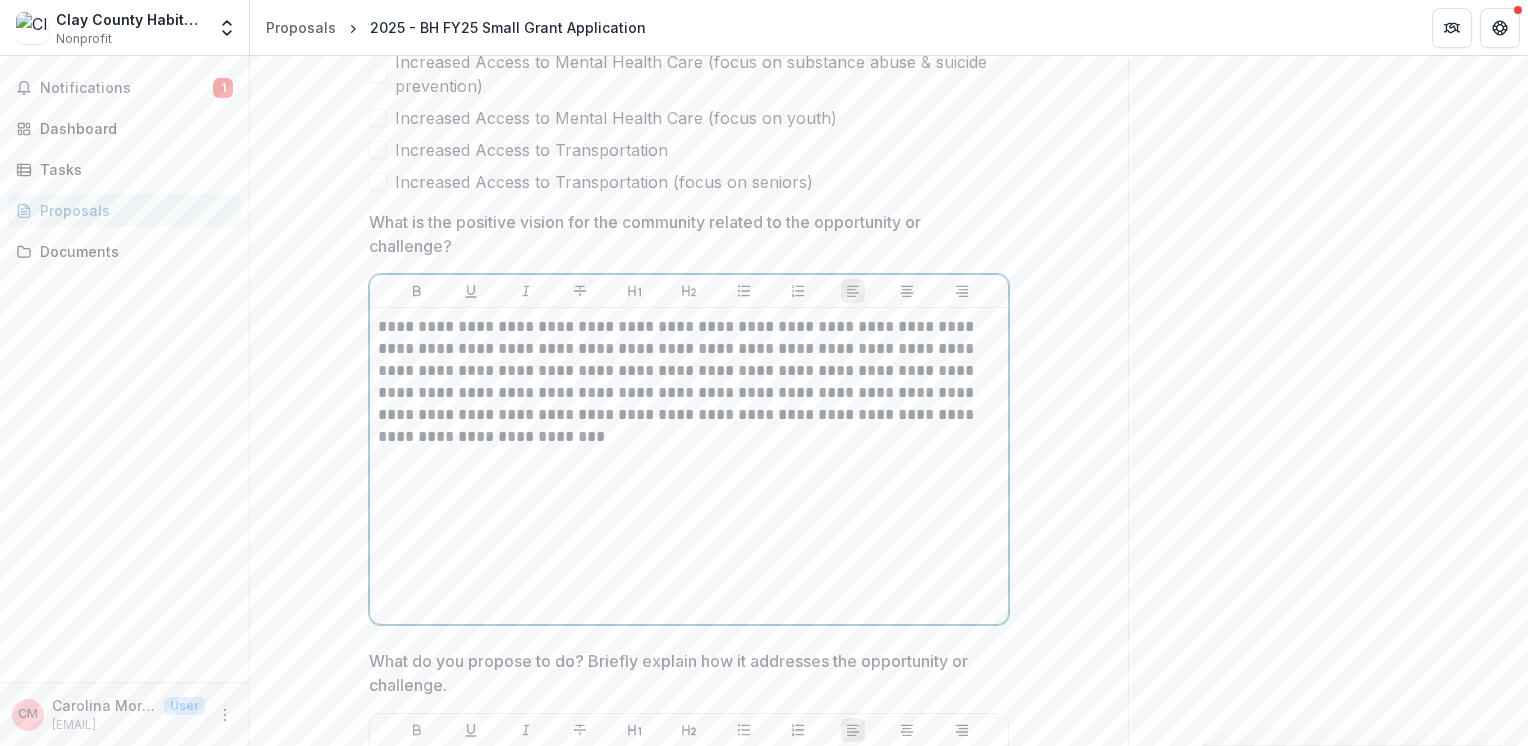 click on "**********" at bounding box center [689, 382] 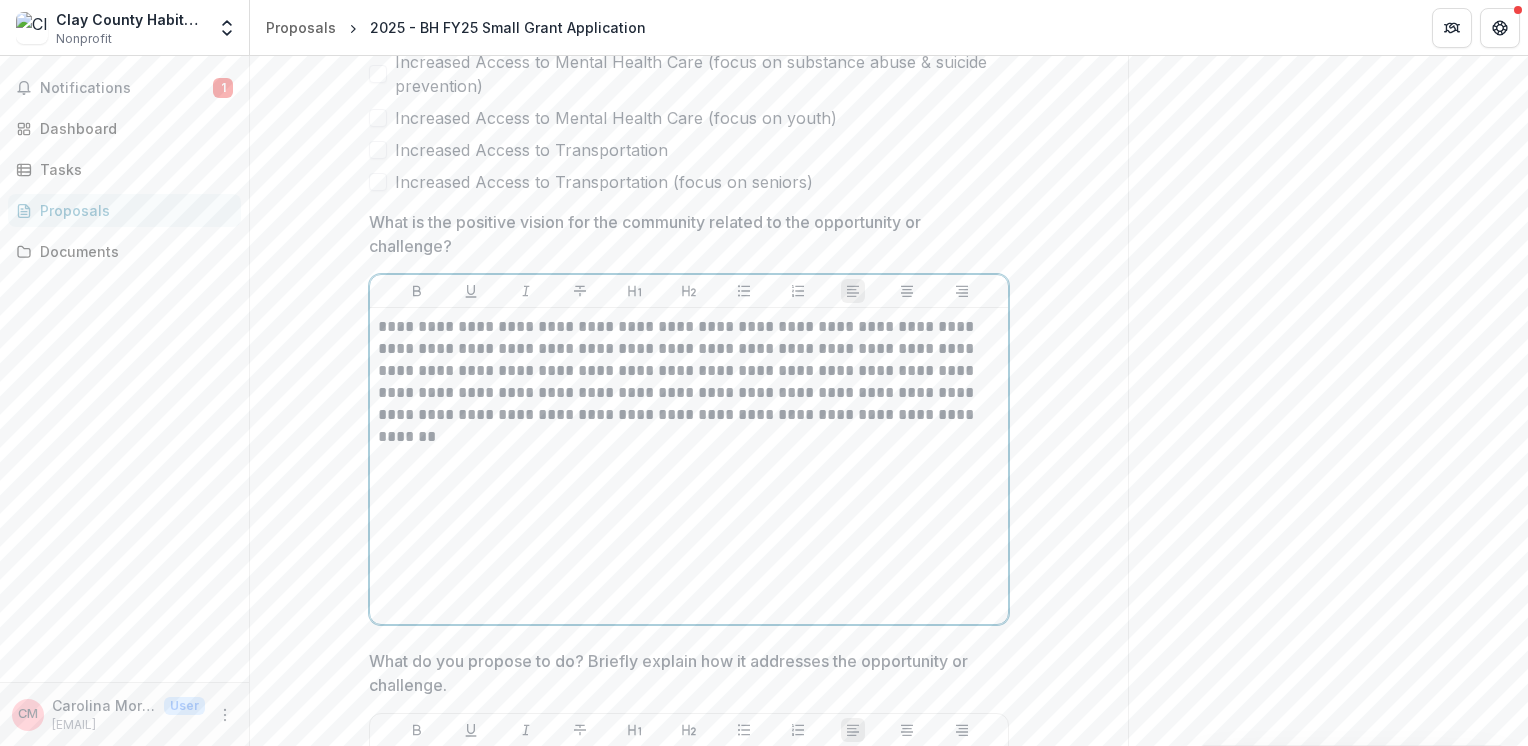 click on "**********" at bounding box center (689, 371) 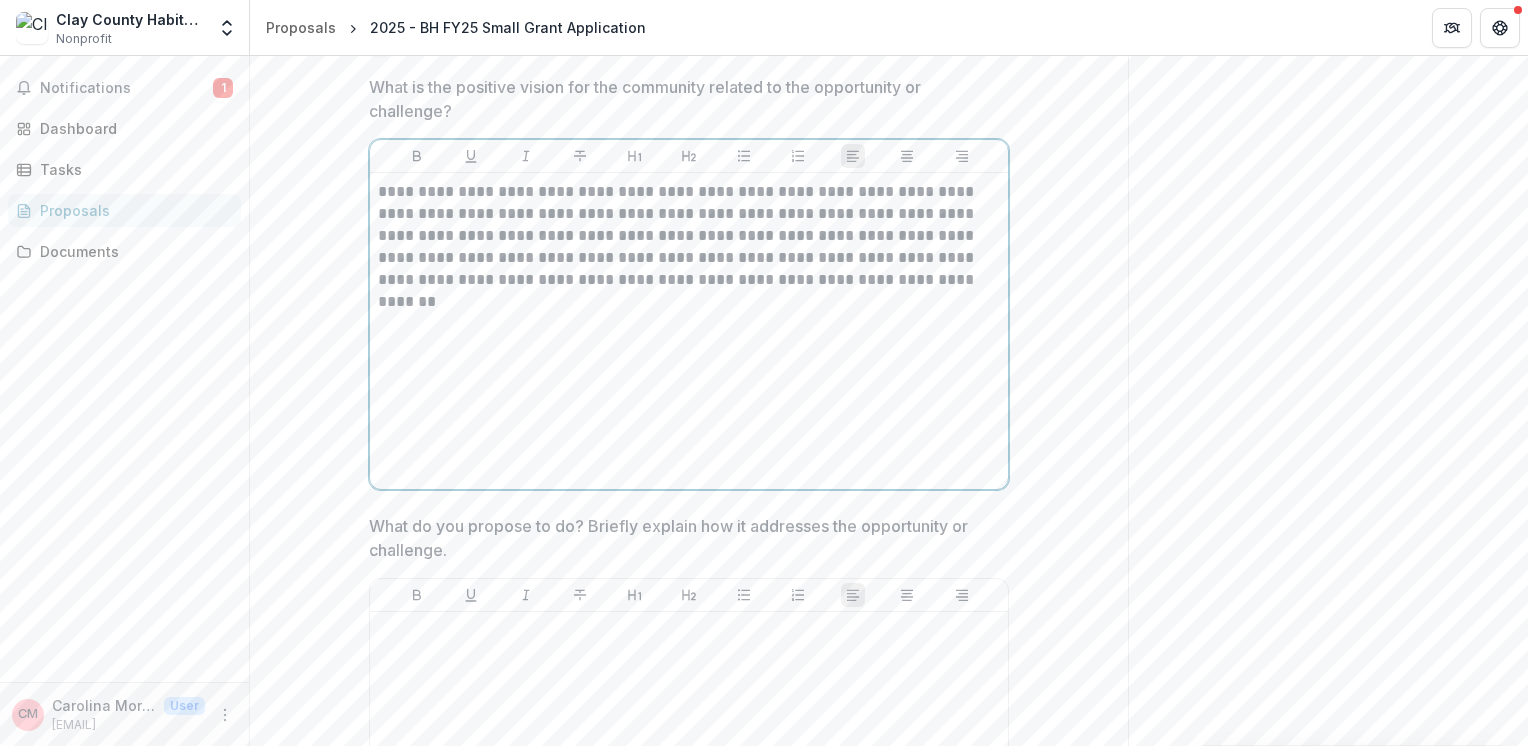 scroll, scrollTop: 2268, scrollLeft: 0, axis: vertical 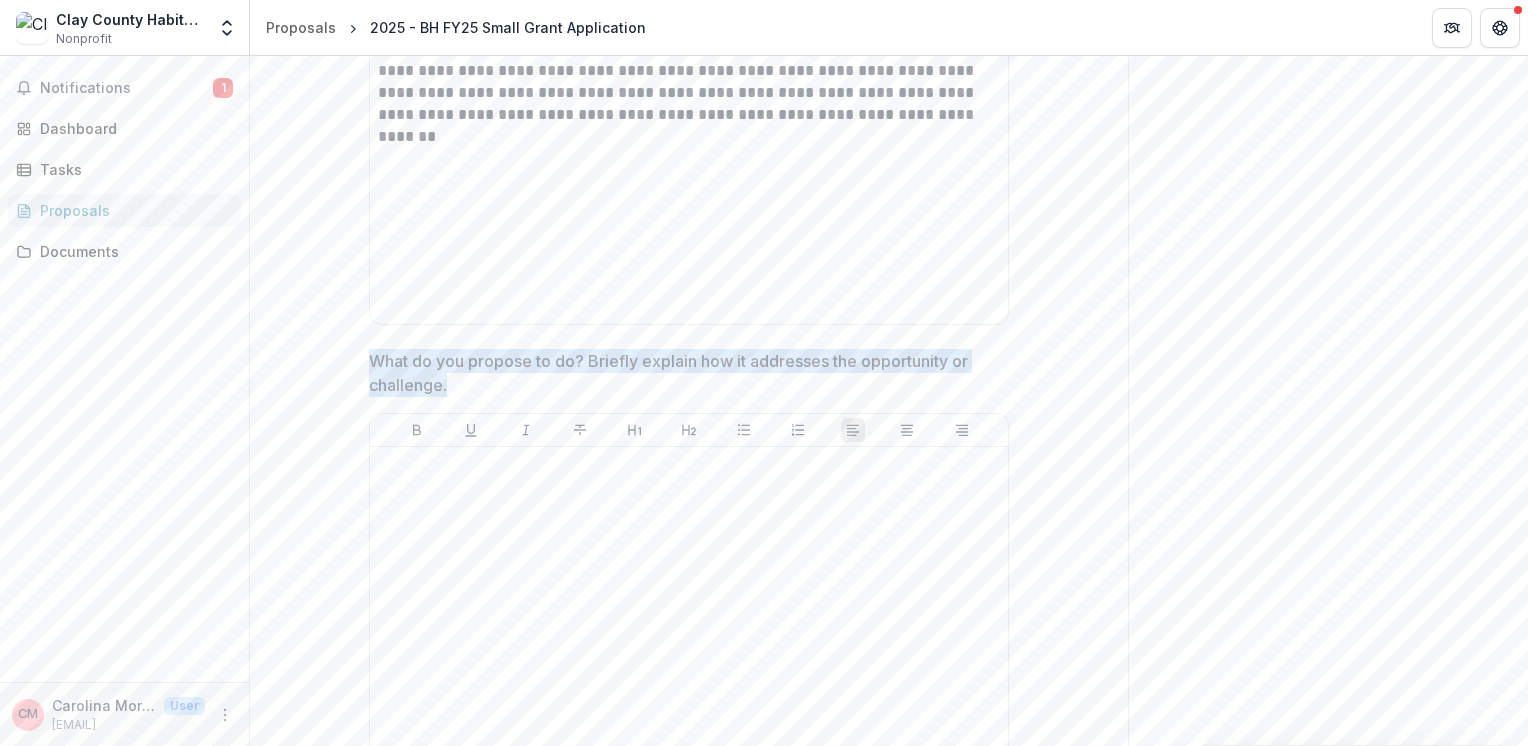 drag, startPoint x: 367, startPoint y: 356, endPoint x: 463, endPoint y: 379, distance: 98.71677 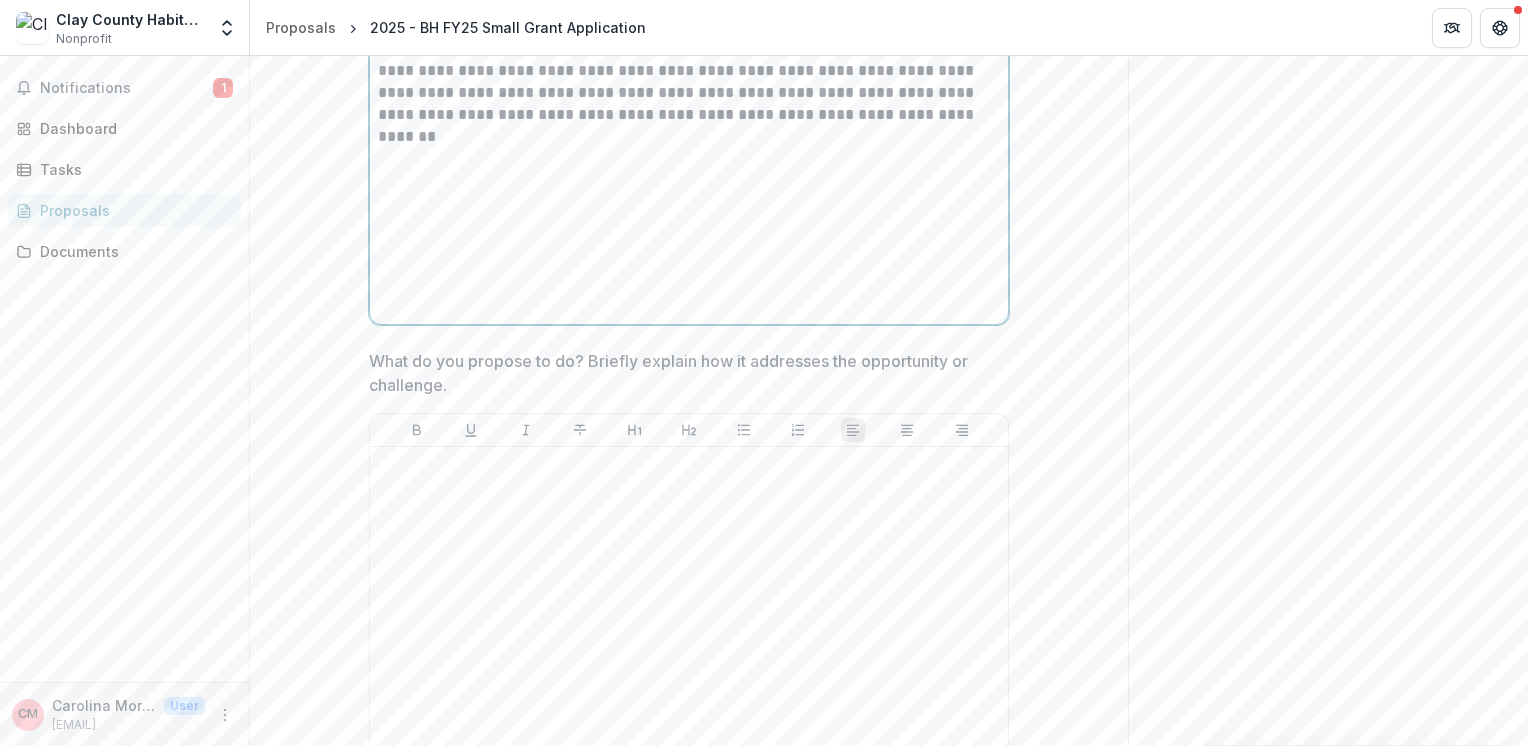 click on "**********" at bounding box center [689, 71] 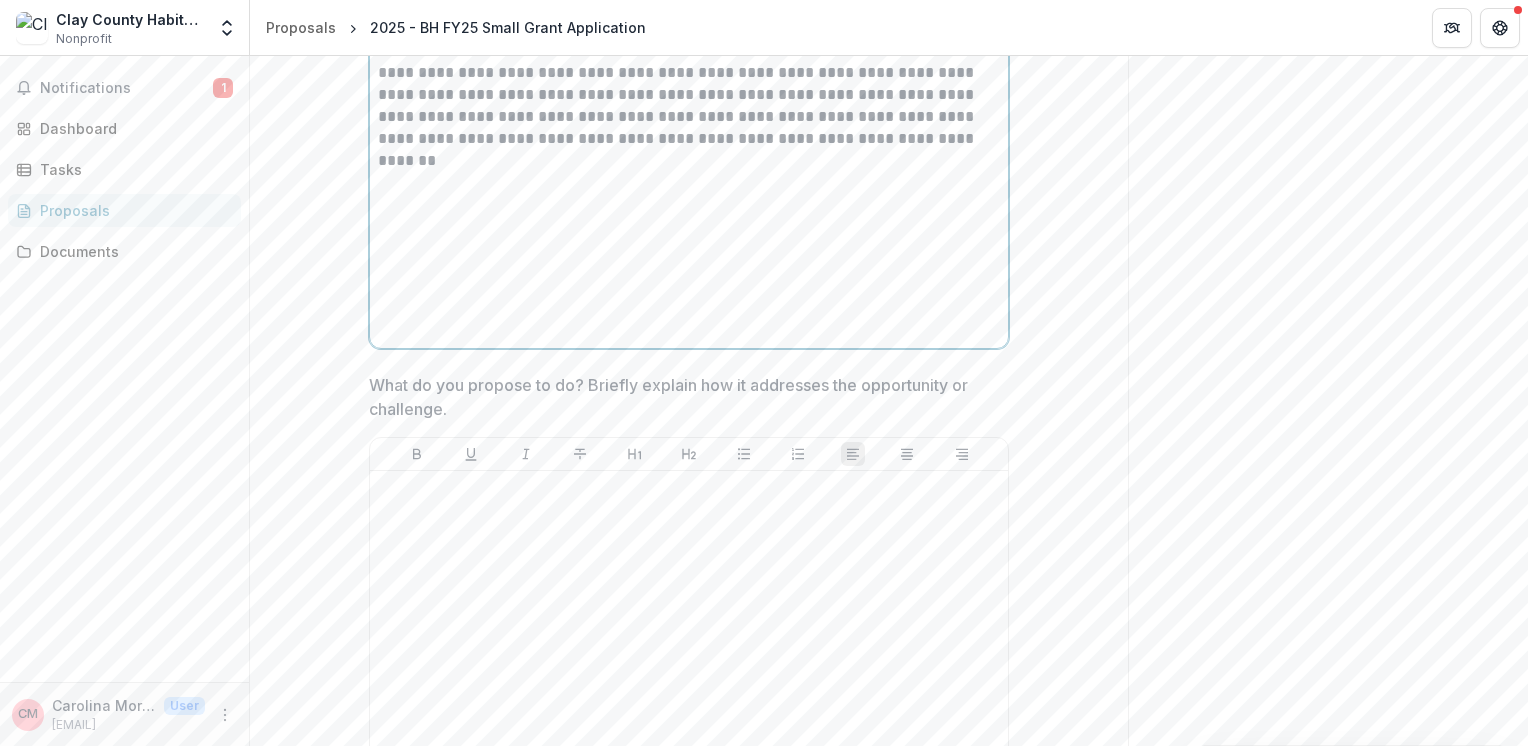 click on "**********" at bounding box center (689, 95) 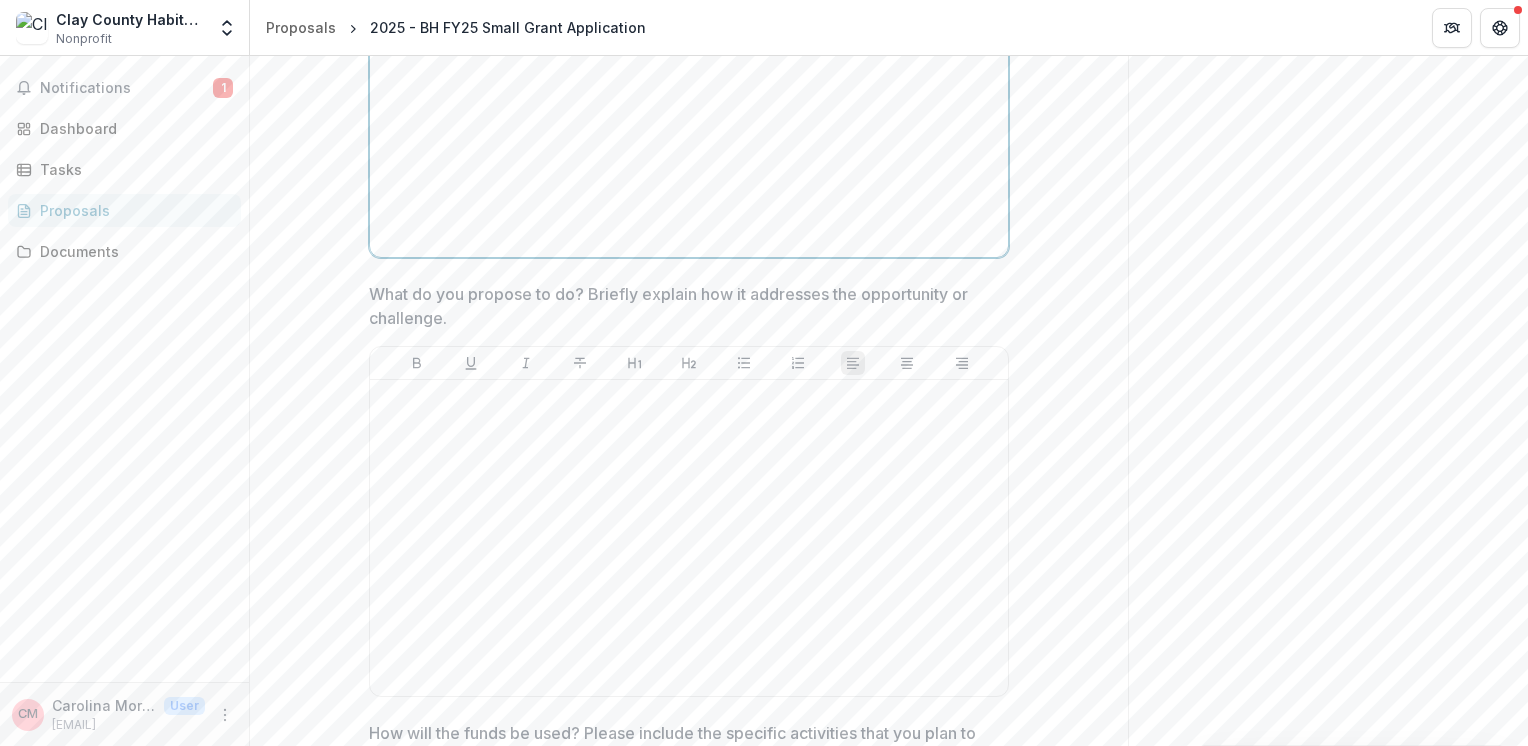 scroll, scrollTop: 2444, scrollLeft: 0, axis: vertical 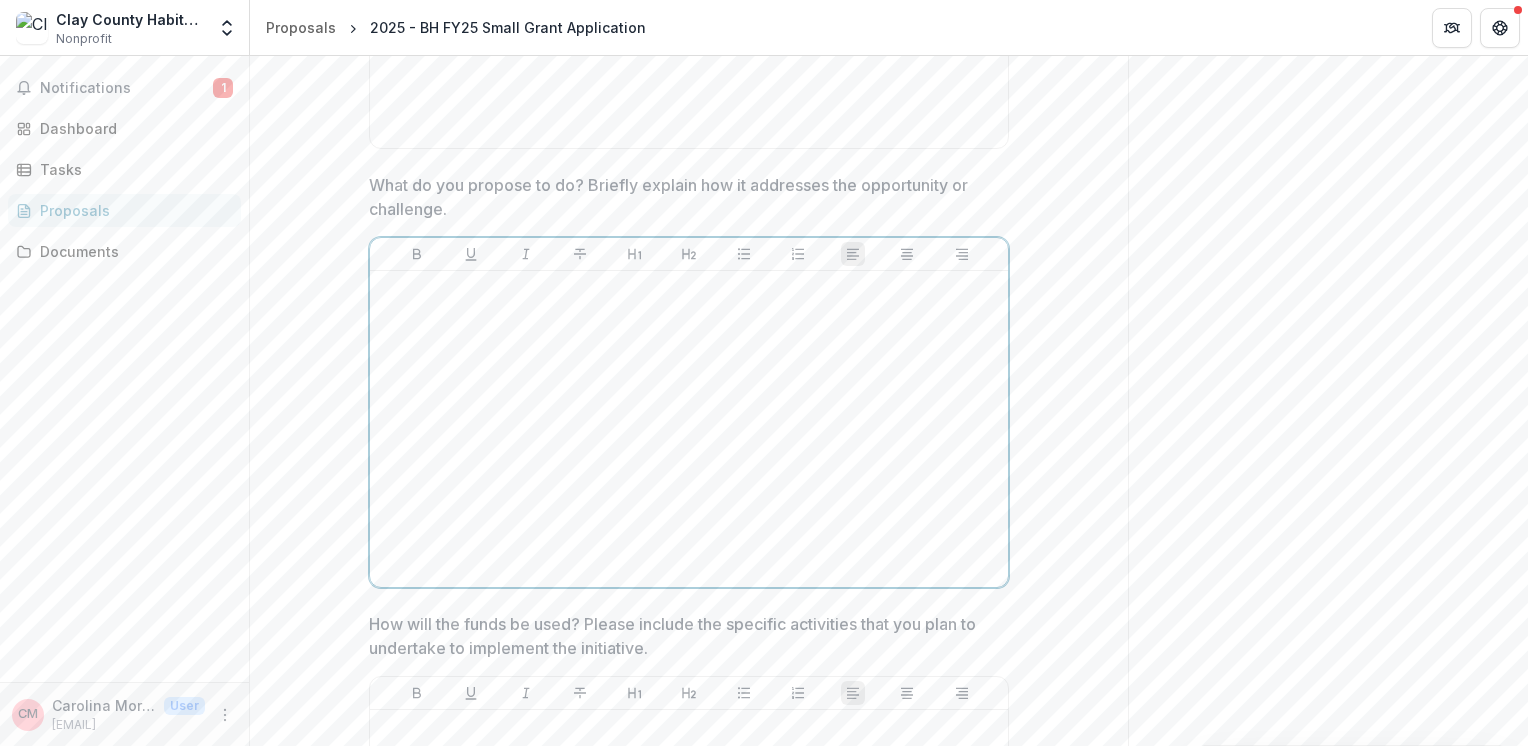 click at bounding box center (689, 429) 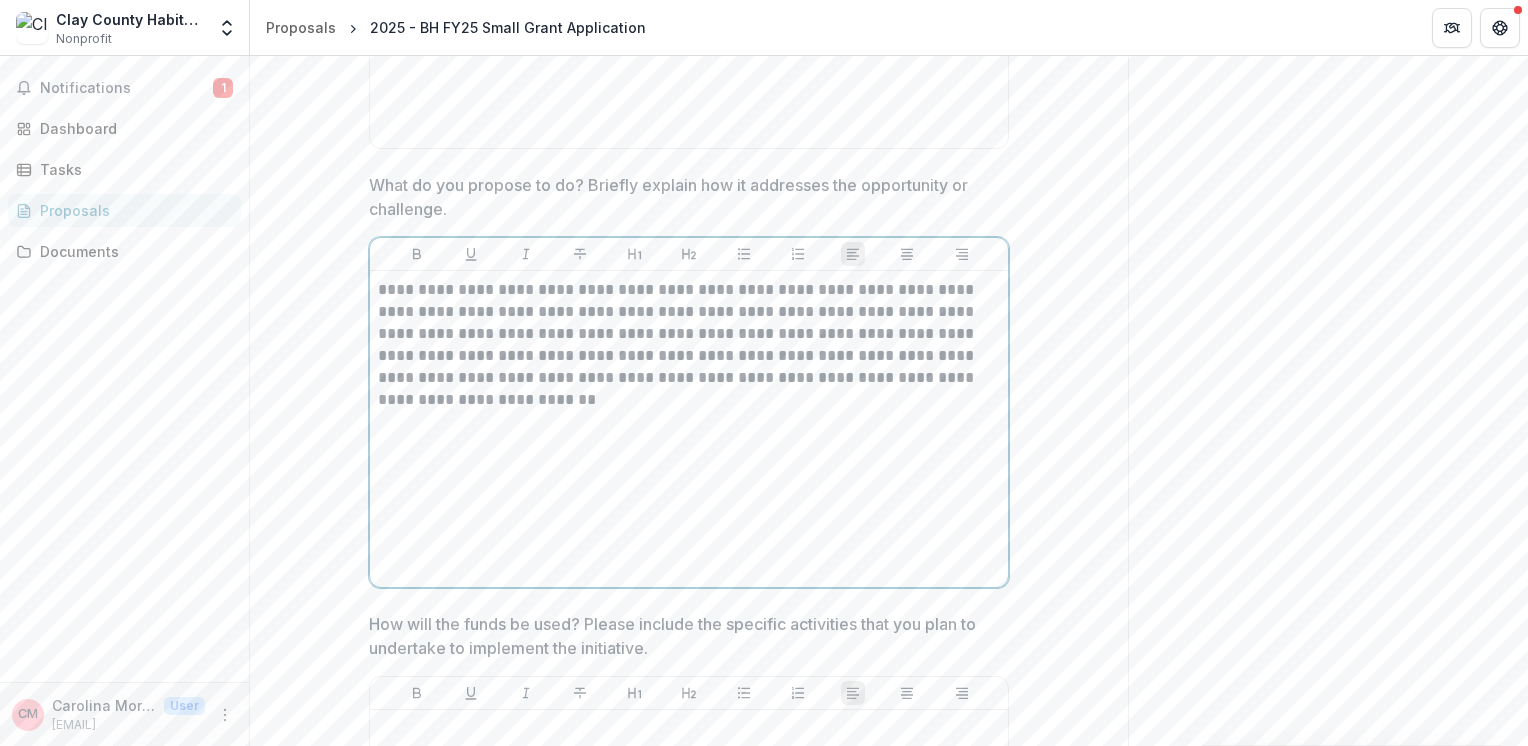 click on "**********" at bounding box center (689, 345) 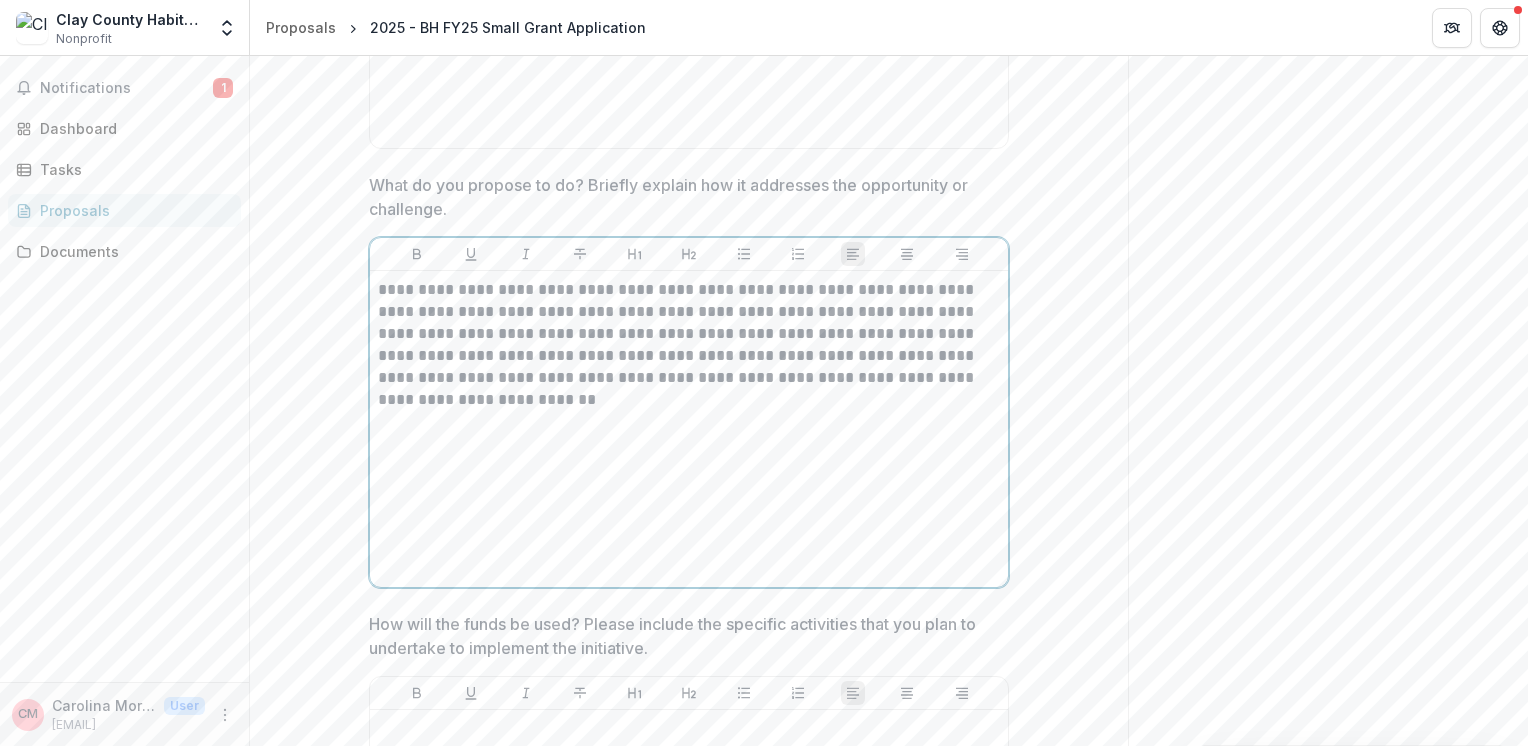 click on "**********" at bounding box center [689, 345] 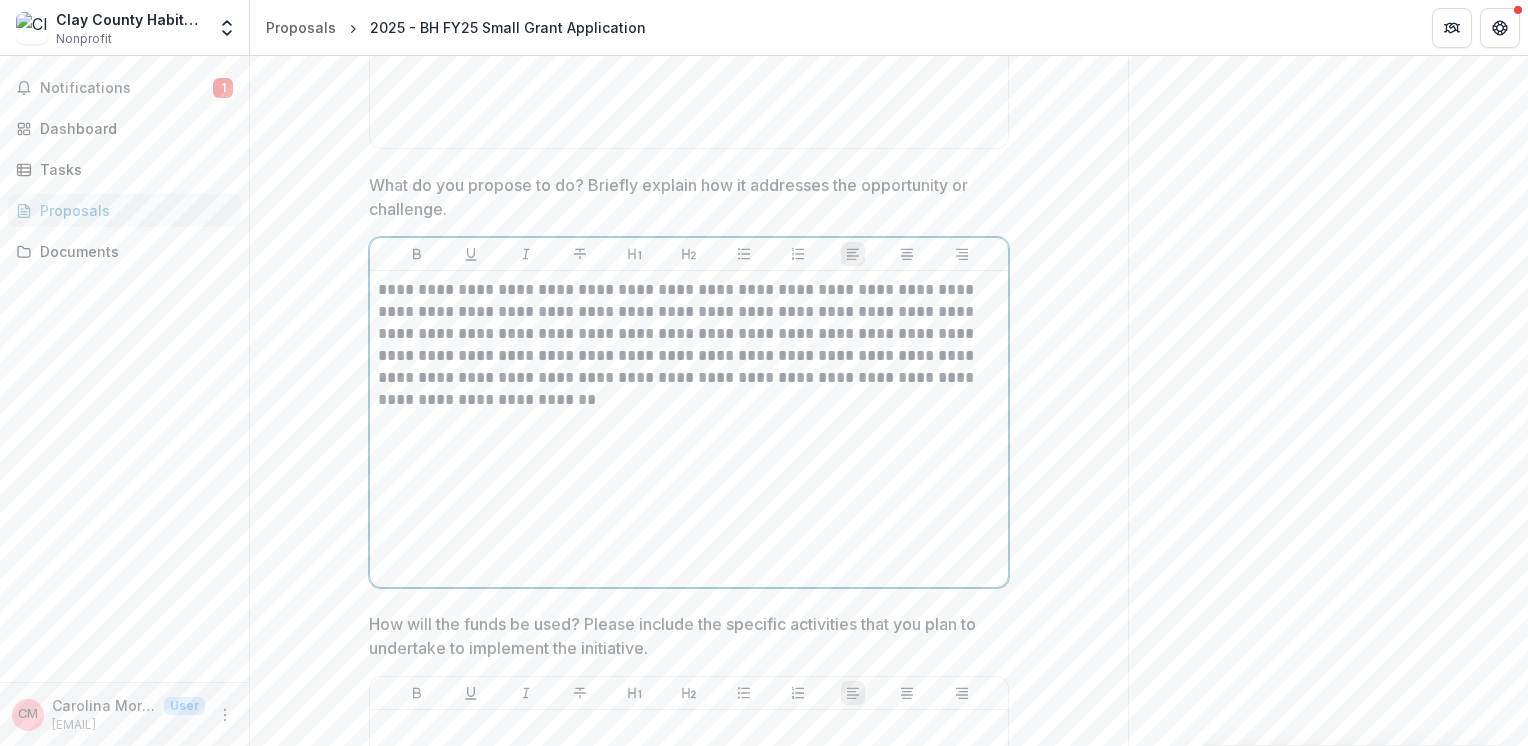 click on "**********" at bounding box center [689, 334] 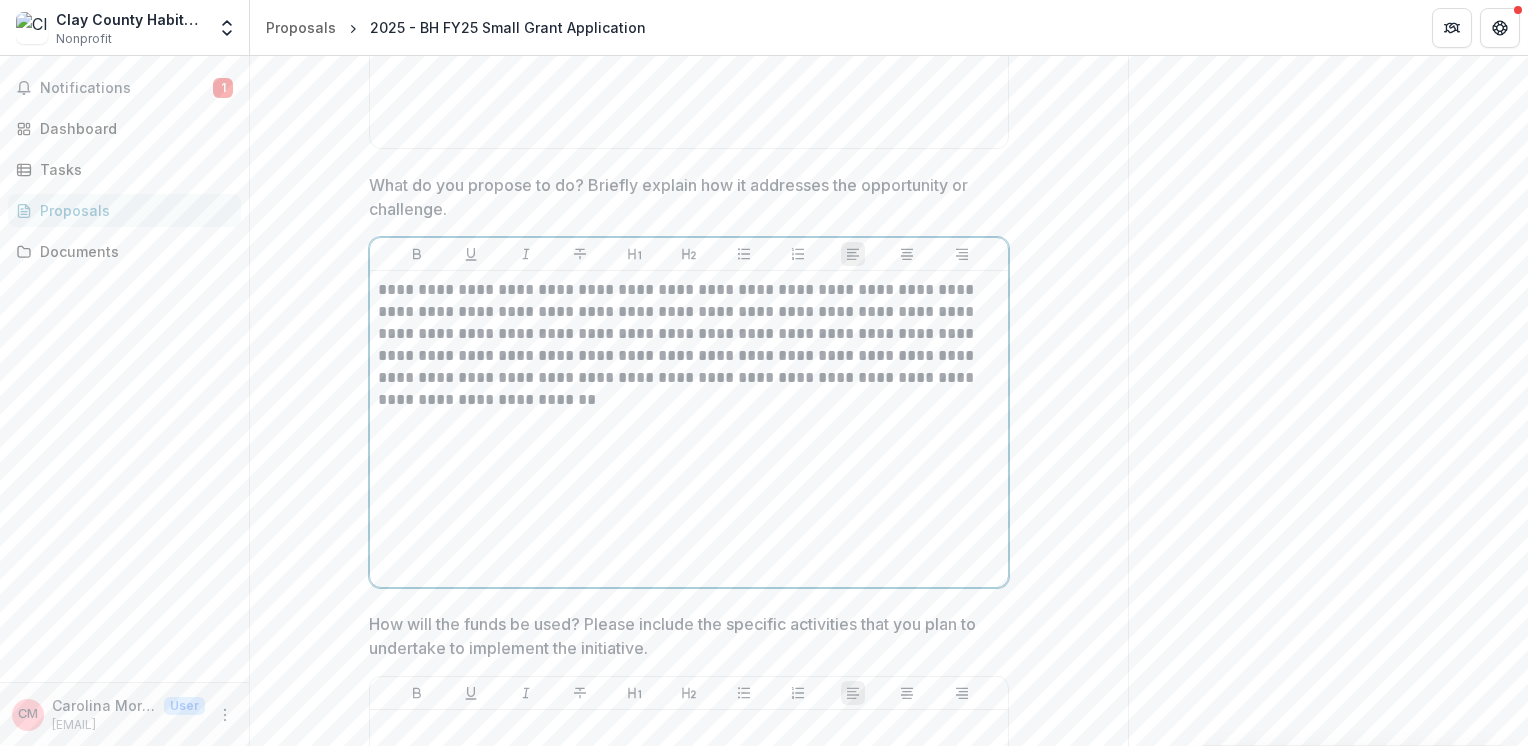 click on "**********" at bounding box center [689, 334] 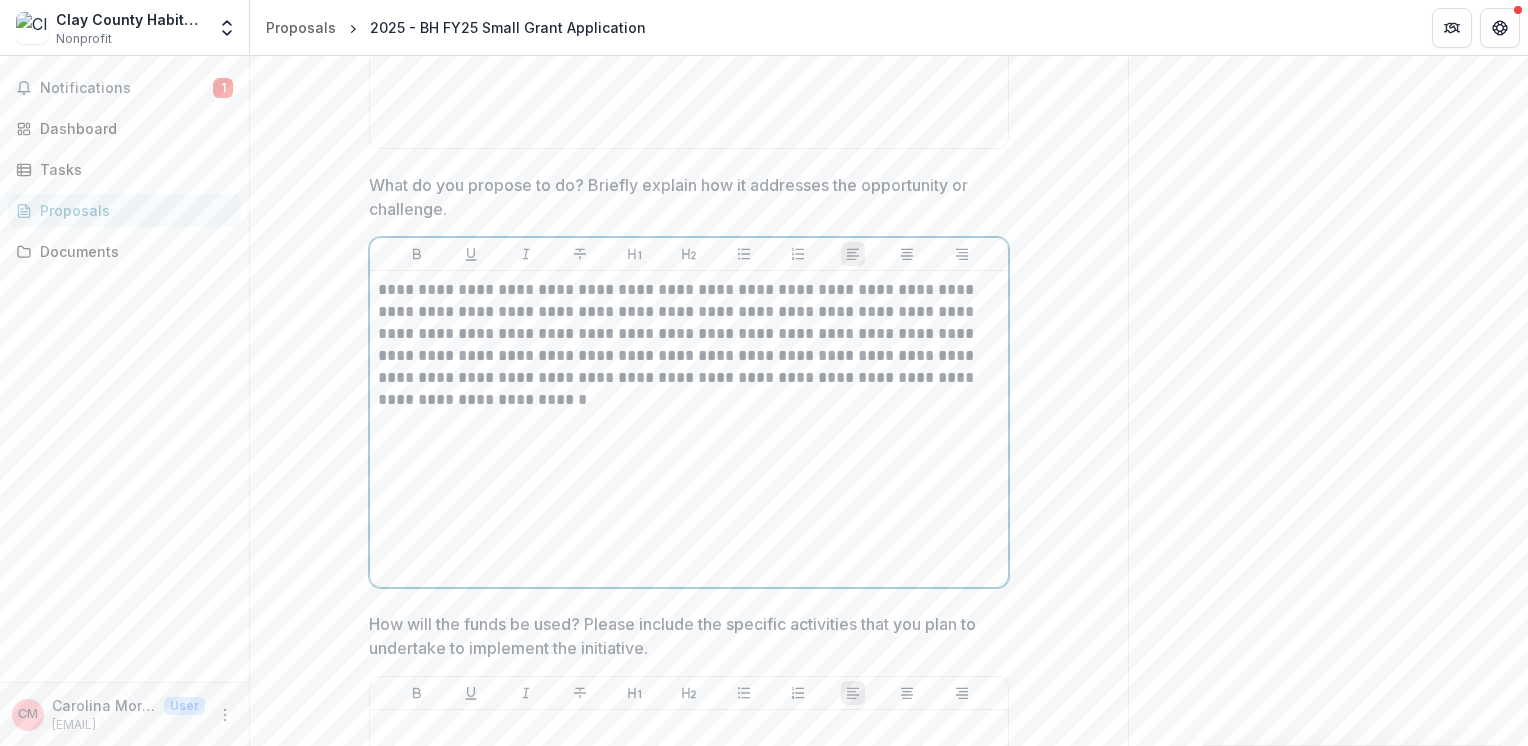 click on "**********" at bounding box center [689, 334] 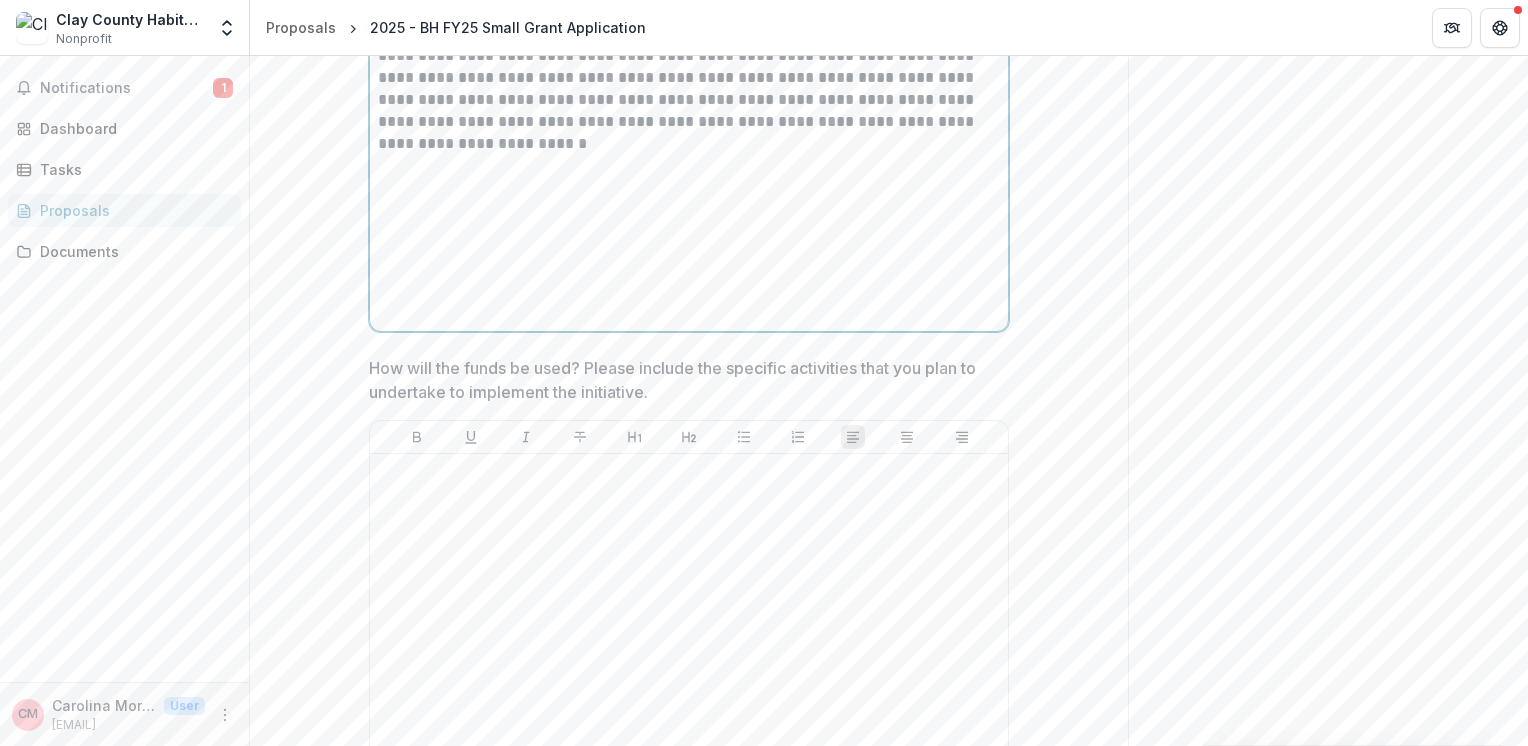 scroll, scrollTop: 2744, scrollLeft: 0, axis: vertical 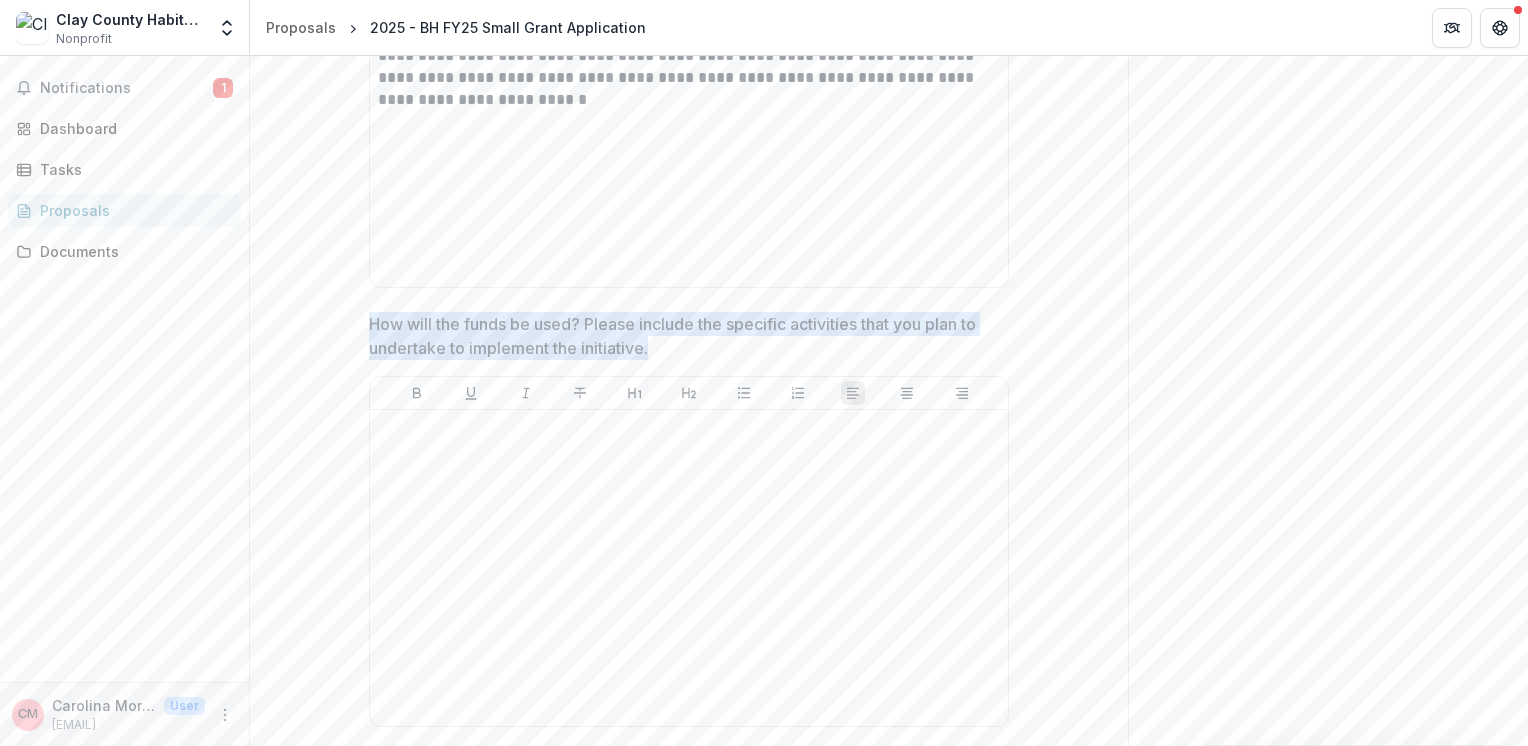 drag, startPoint x: 648, startPoint y: 345, endPoint x: 372, endPoint y: 312, distance: 277.96582 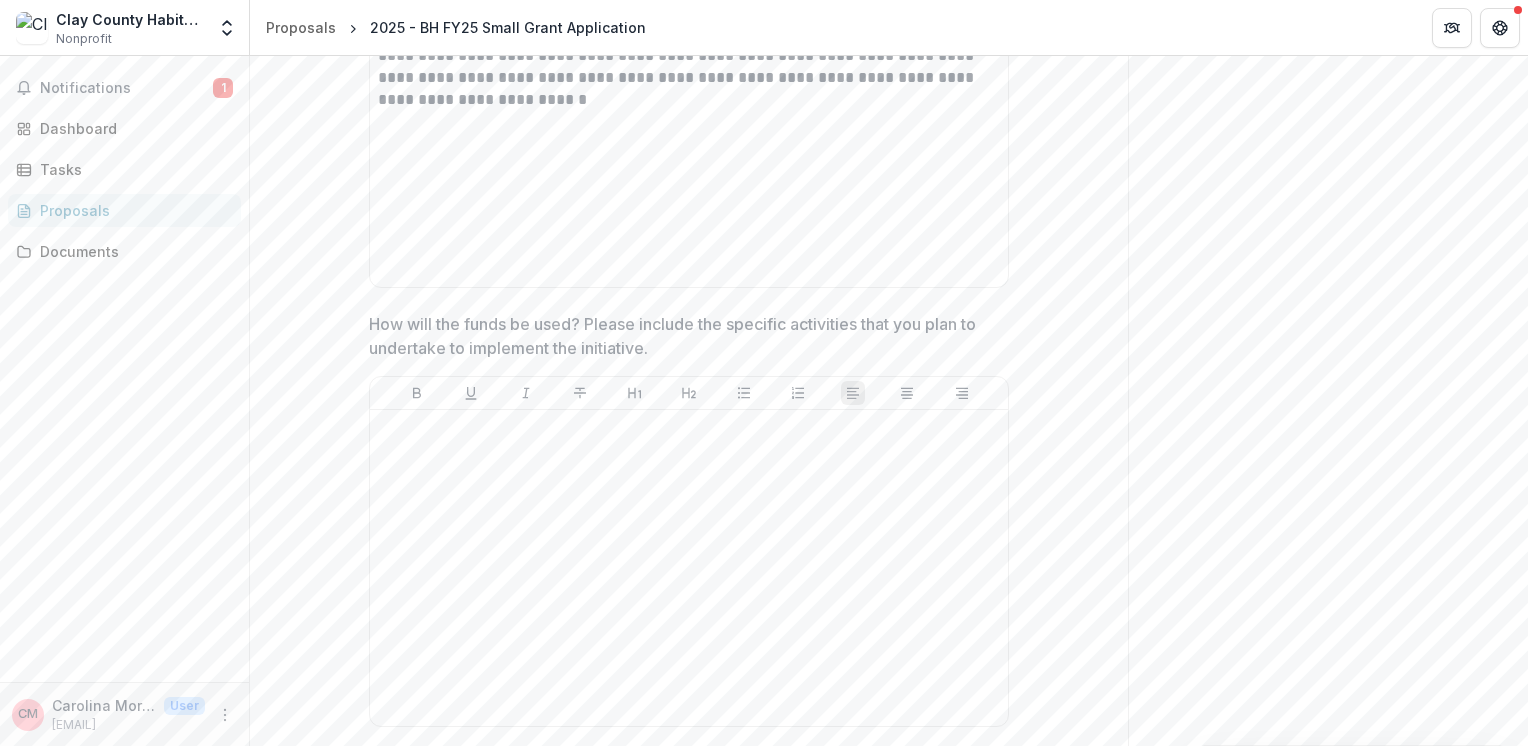 click on "How will the funds be used?  Please include the specific activities that you plan to undertake to implement the initiative." at bounding box center [683, 336] 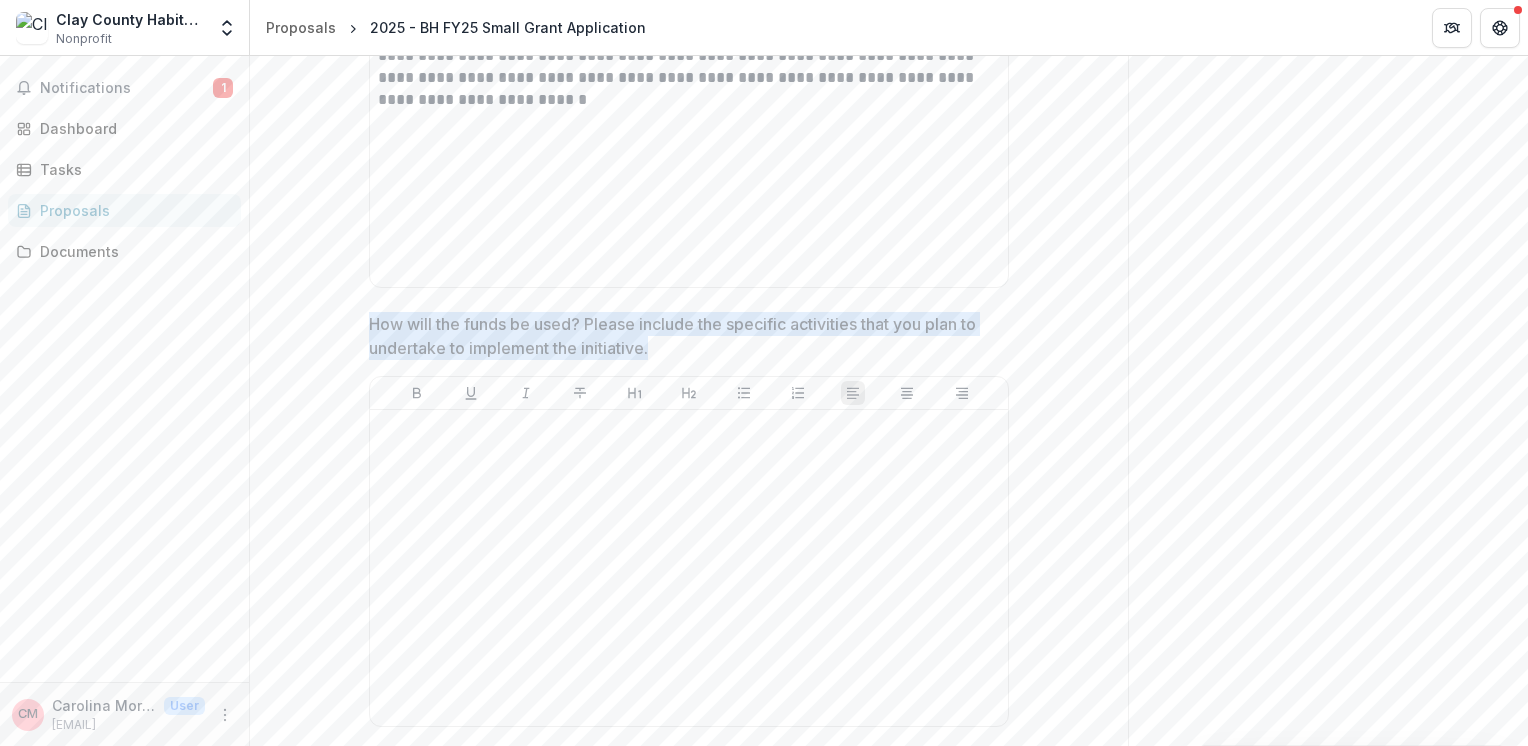 drag, startPoint x: 368, startPoint y: 314, endPoint x: 652, endPoint y: 363, distance: 288.1961 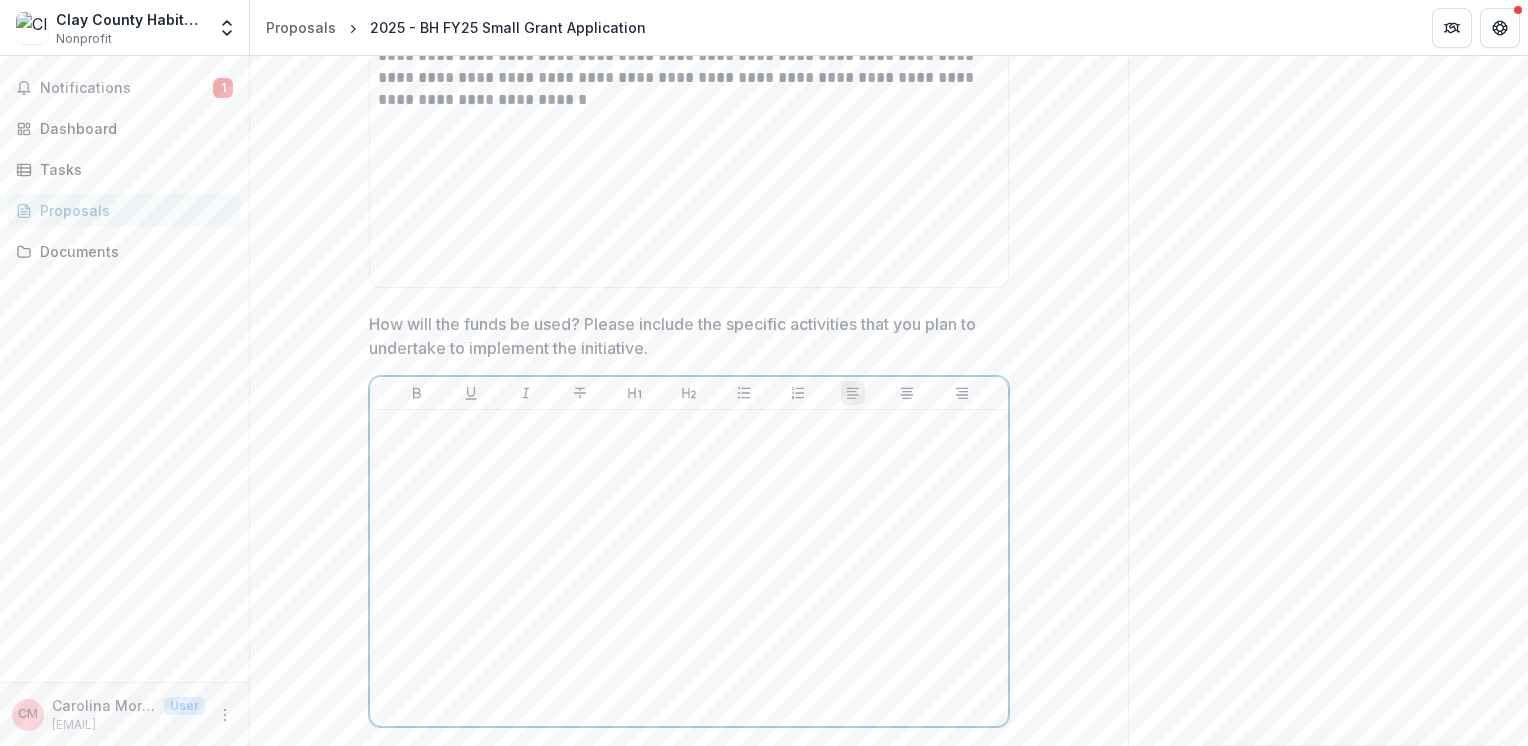 click at bounding box center [689, 429] 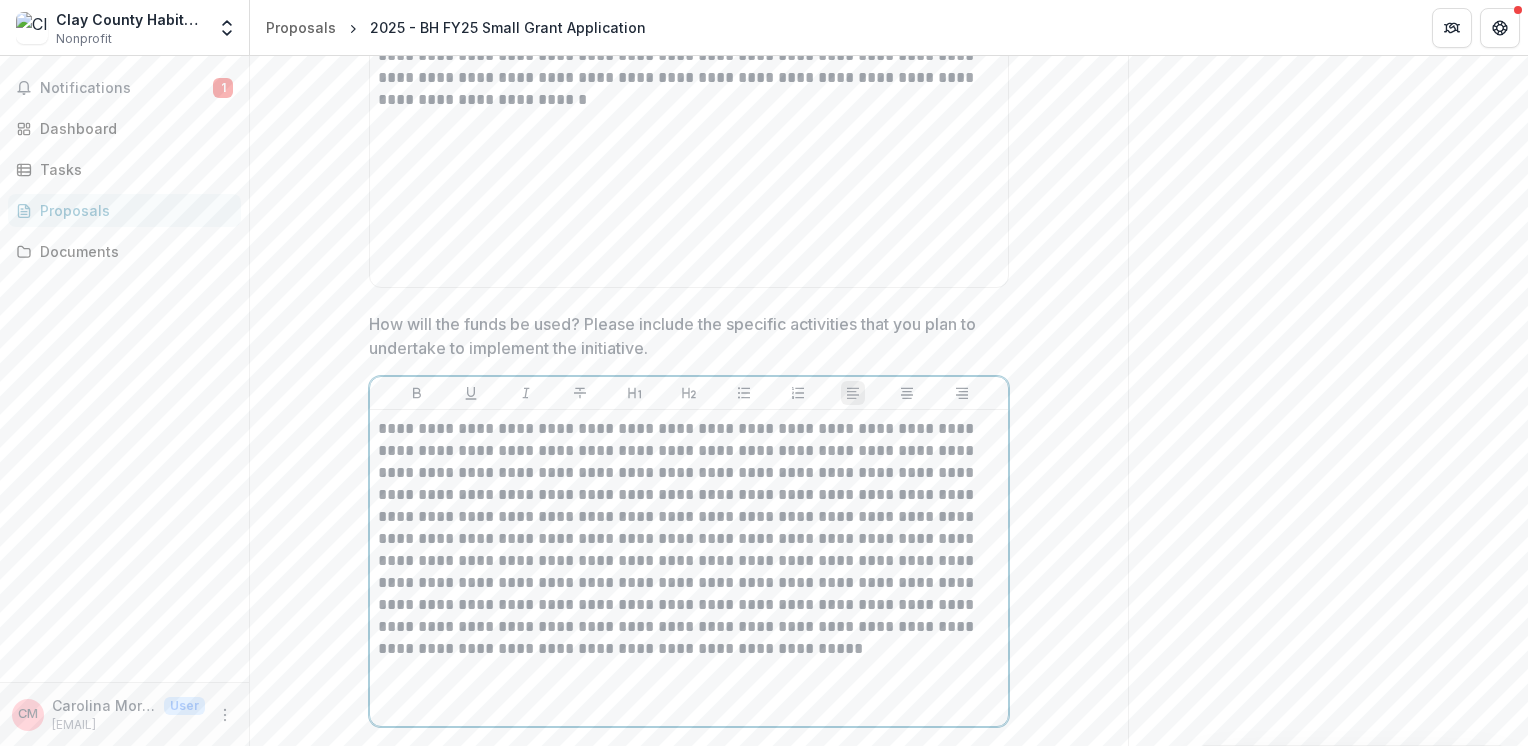 click on "**********" at bounding box center [689, 539] 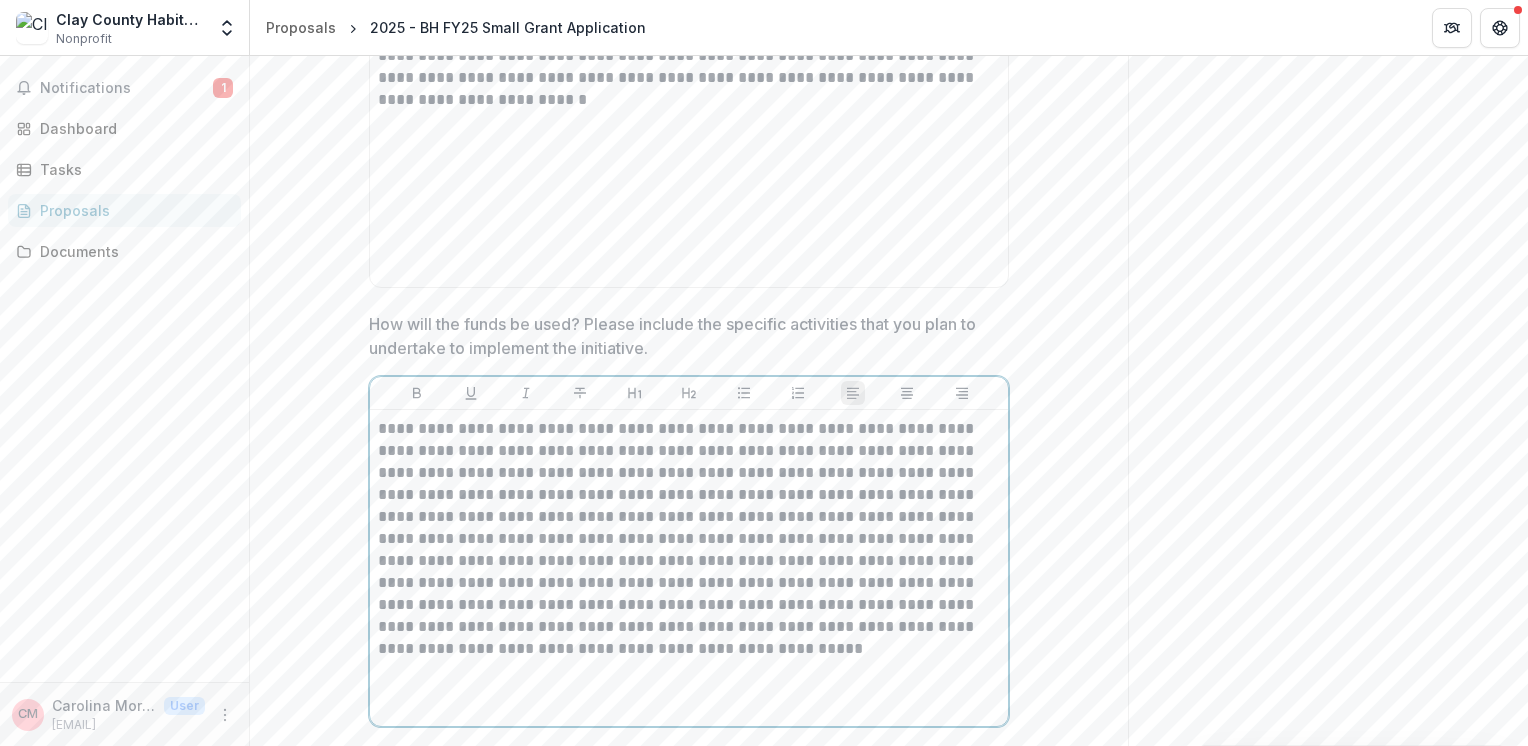 click on "**********" at bounding box center (689, 539) 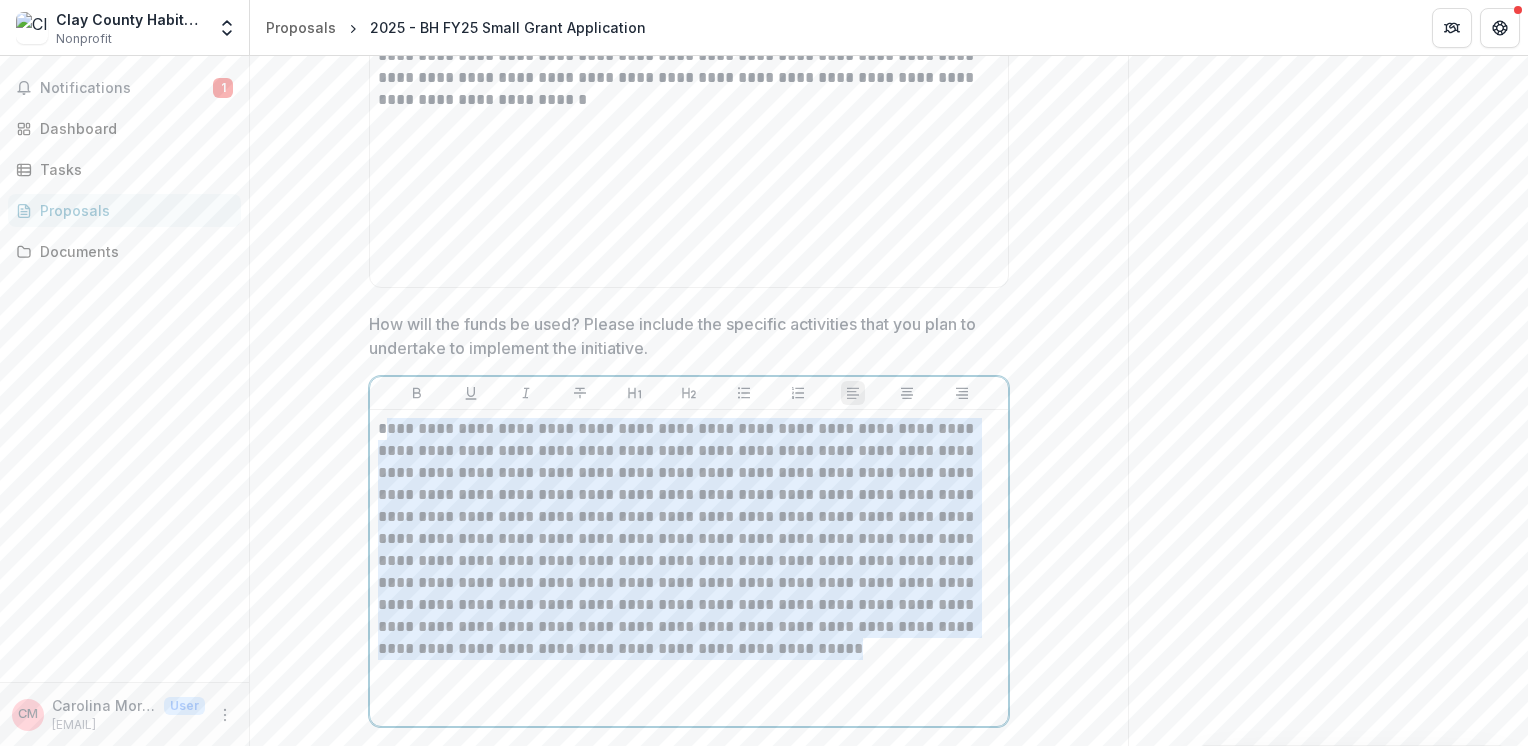 drag, startPoint x: 380, startPoint y: 423, endPoint x: 642, endPoint y: 672, distance: 361.4485 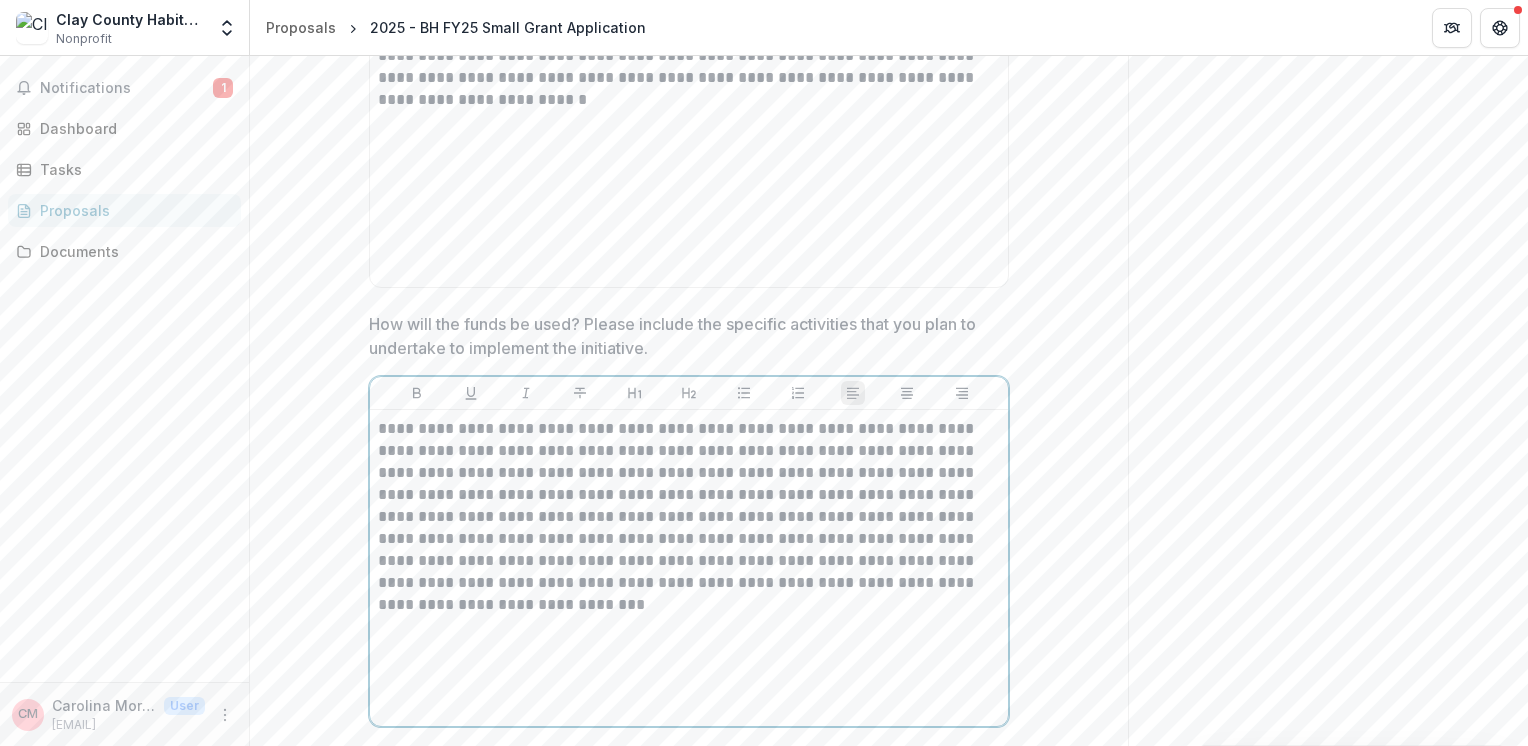 click on "**********" at bounding box center [689, 517] 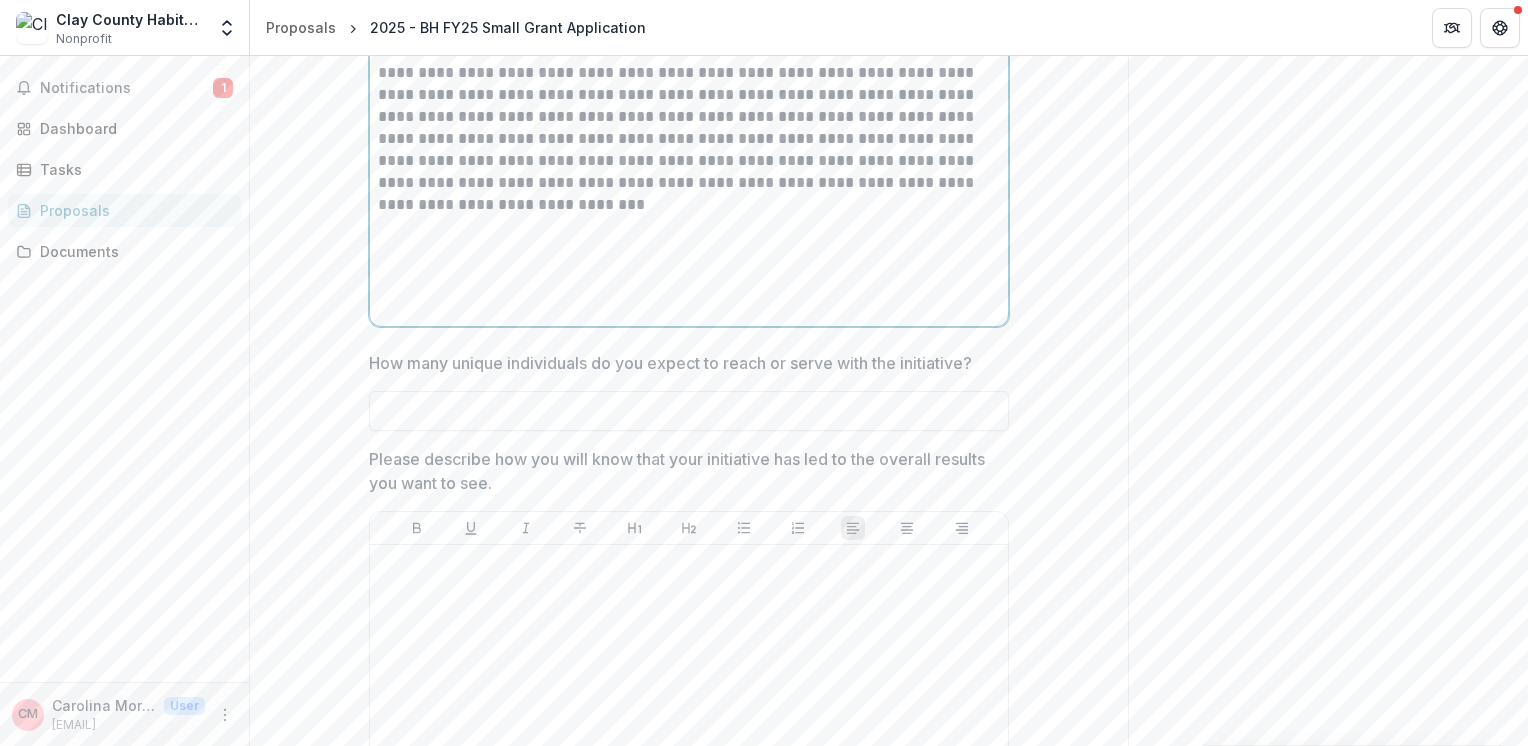 scroll, scrollTop: 3344, scrollLeft: 0, axis: vertical 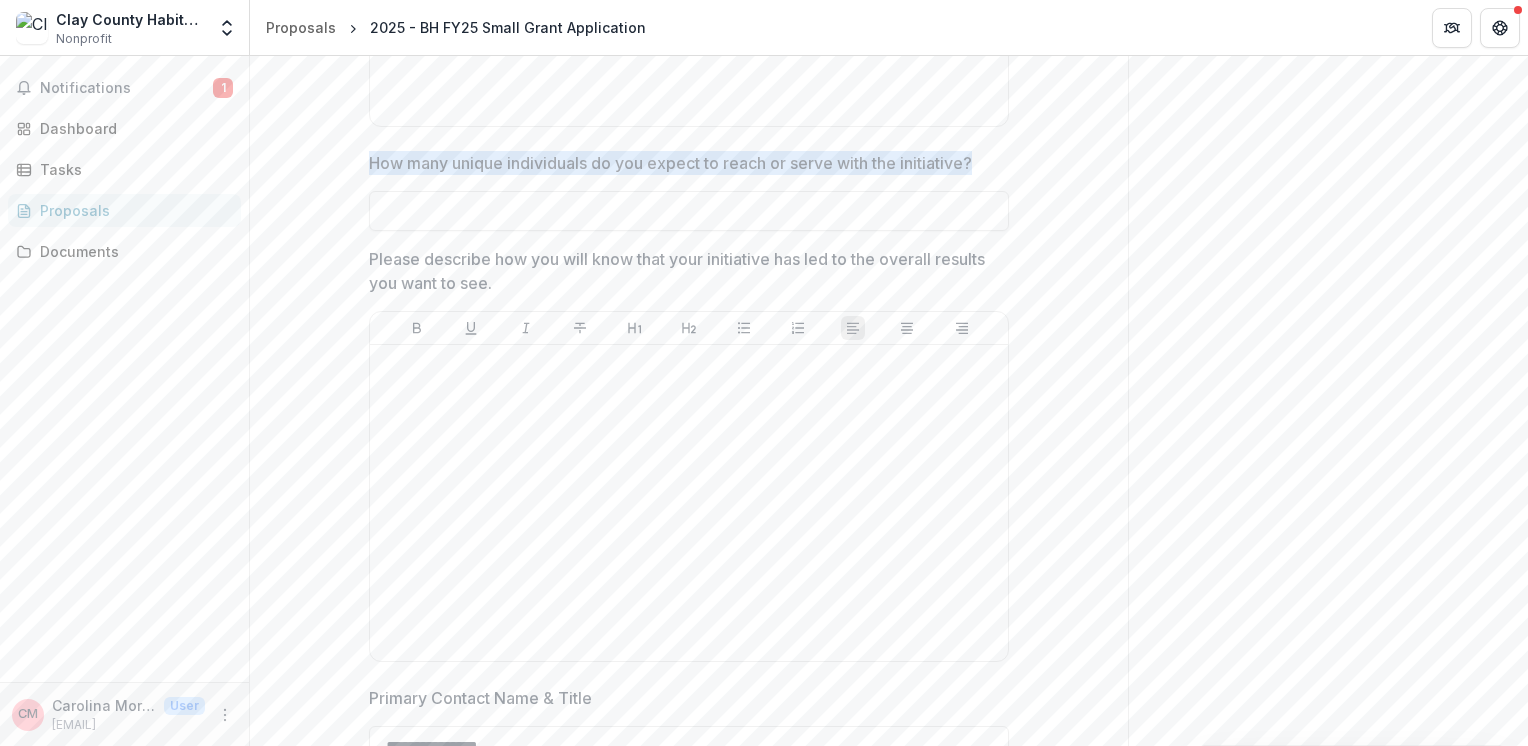 drag, startPoint x: 977, startPoint y: 159, endPoint x: 335, endPoint y: 144, distance: 642.17523 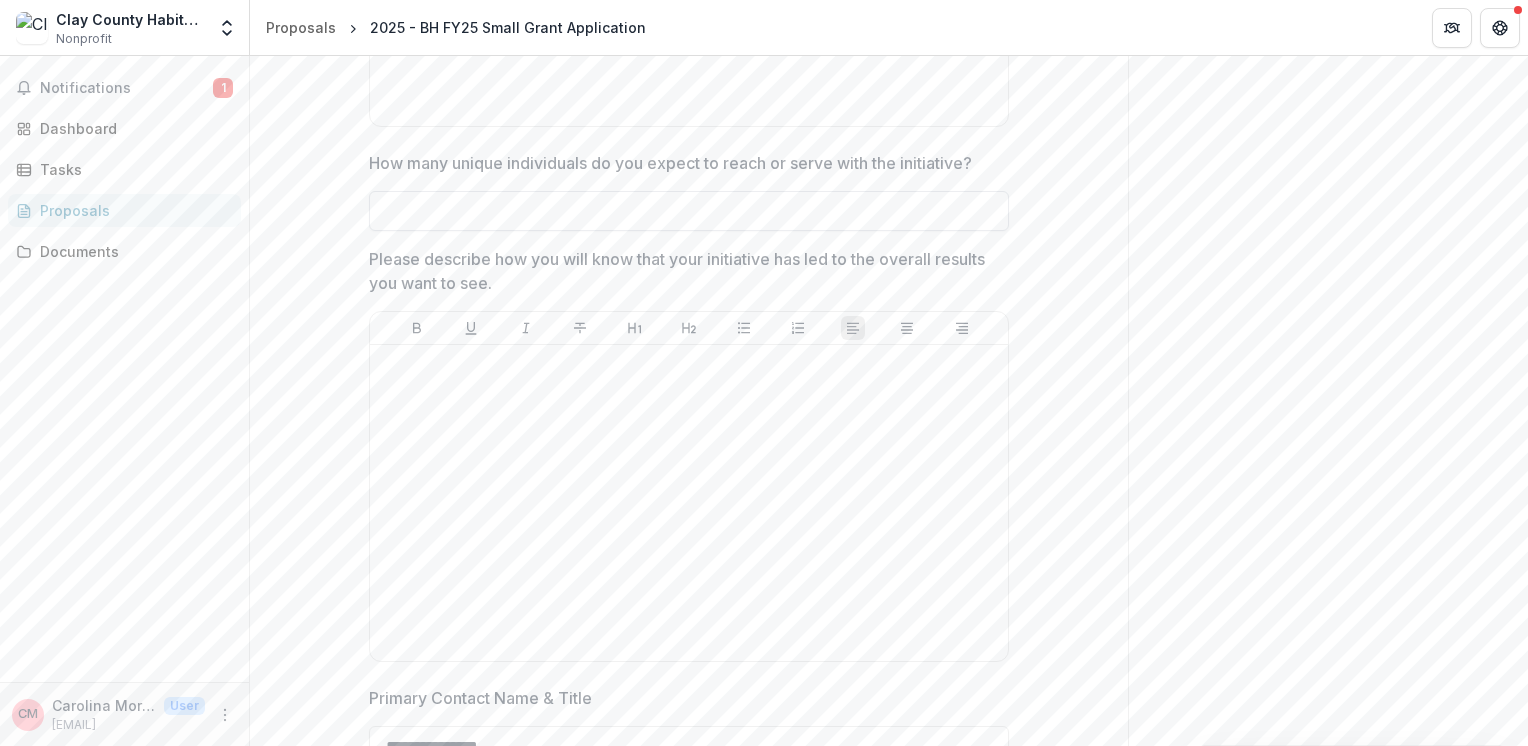 paste on "**********" 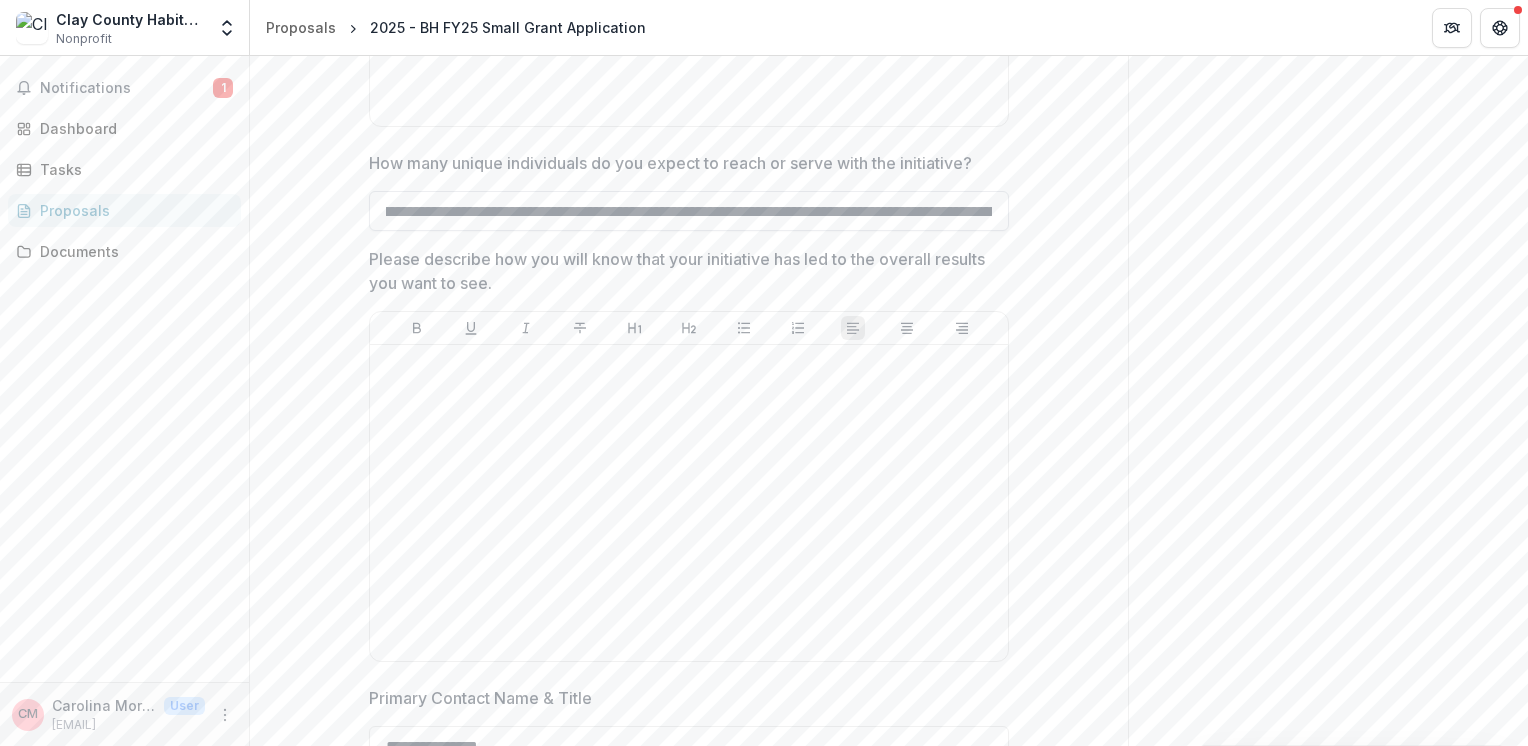 scroll, scrollTop: 0, scrollLeft: 0, axis: both 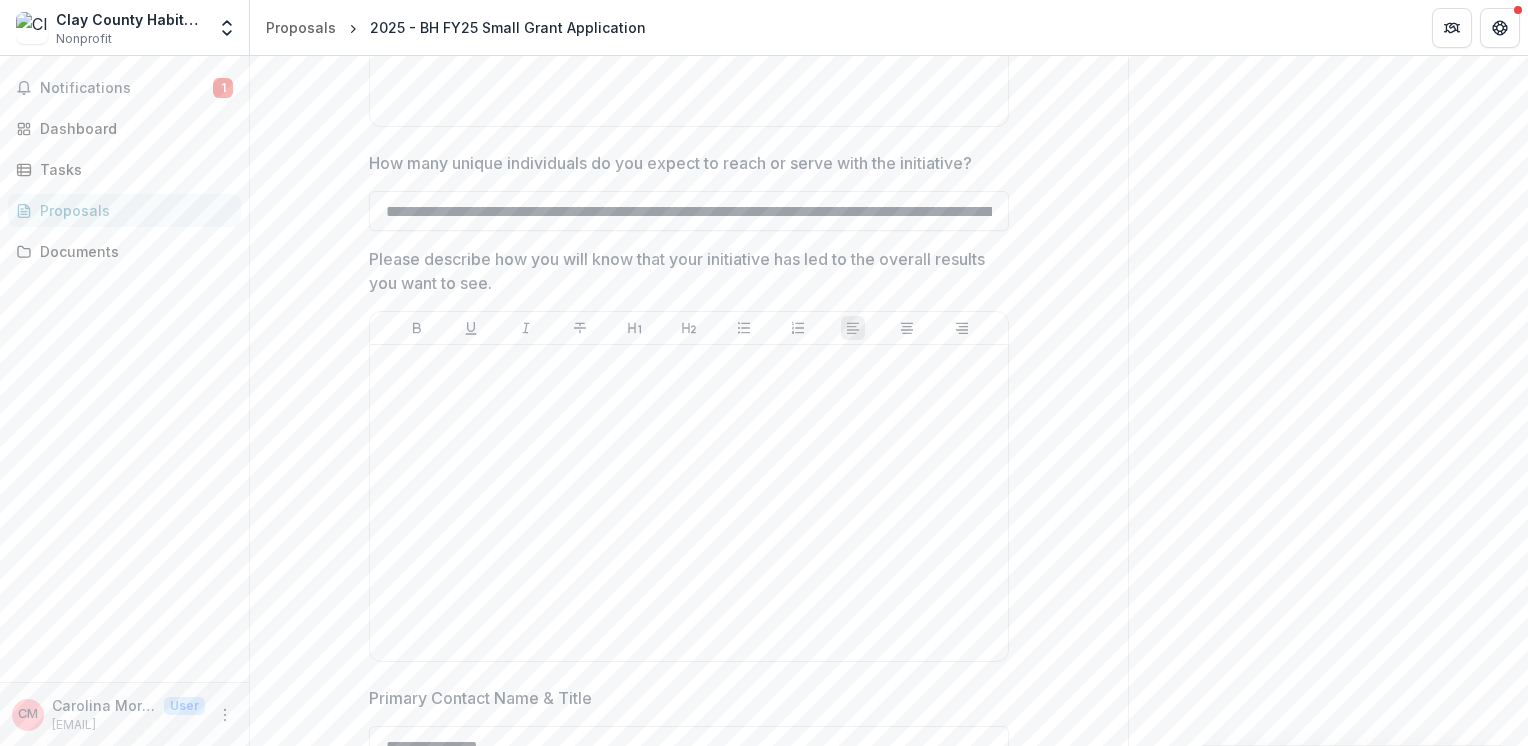 type on "**********" 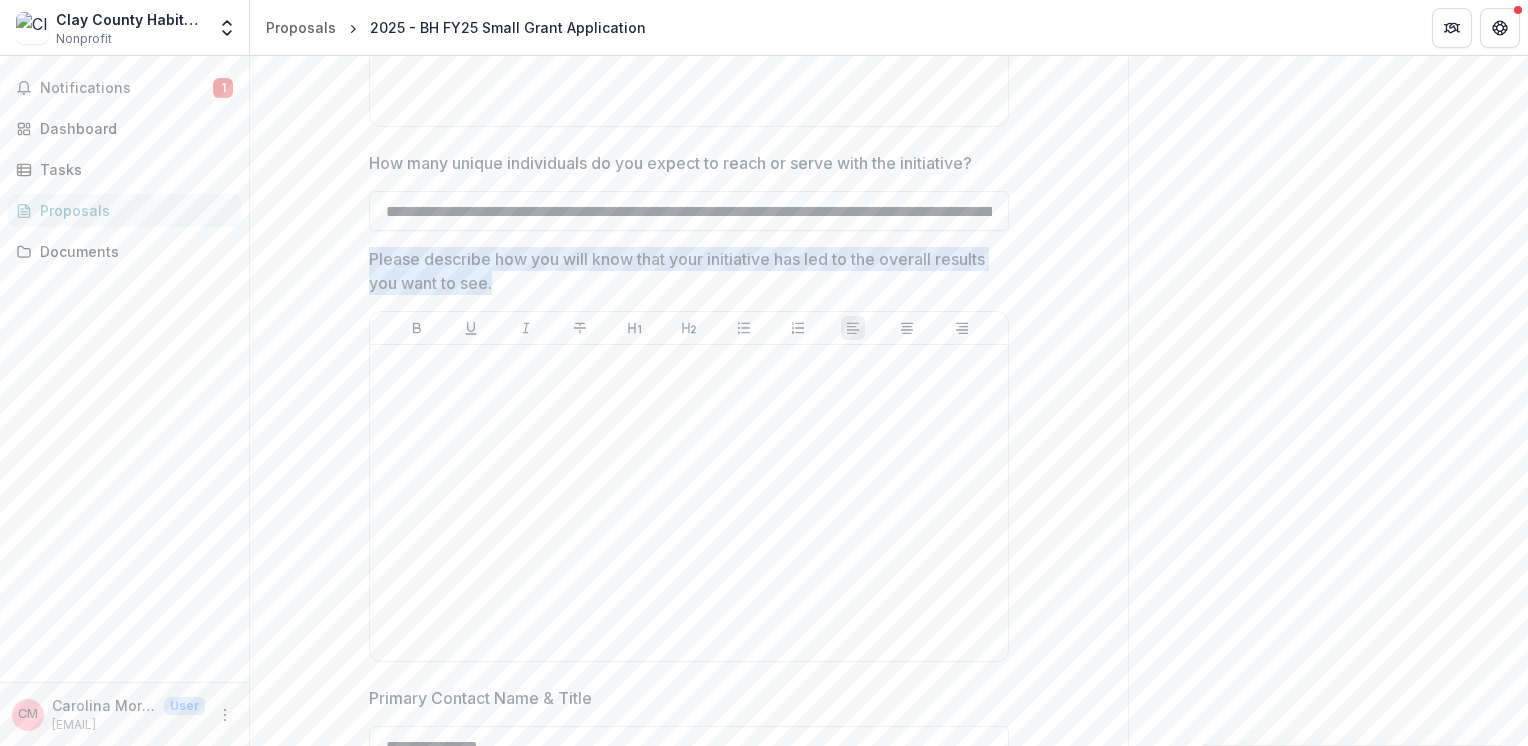 drag, startPoint x: 489, startPoint y: 282, endPoint x: 367, endPoint y: 262, distance: 123.62848 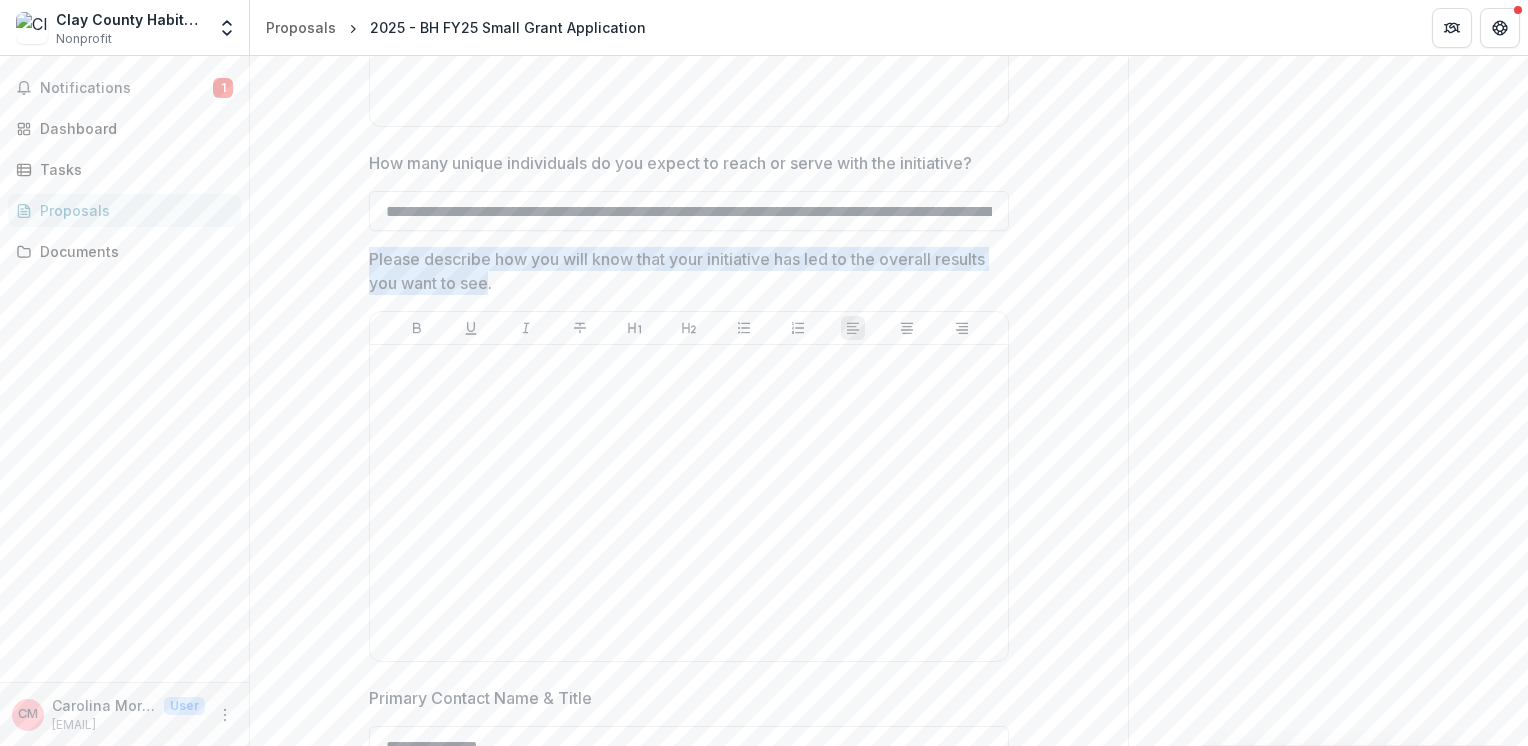 drag, startPoint x: 486, startPoint y: 275, endPoint x: 360, endPoint y: 252, distance: 128.082 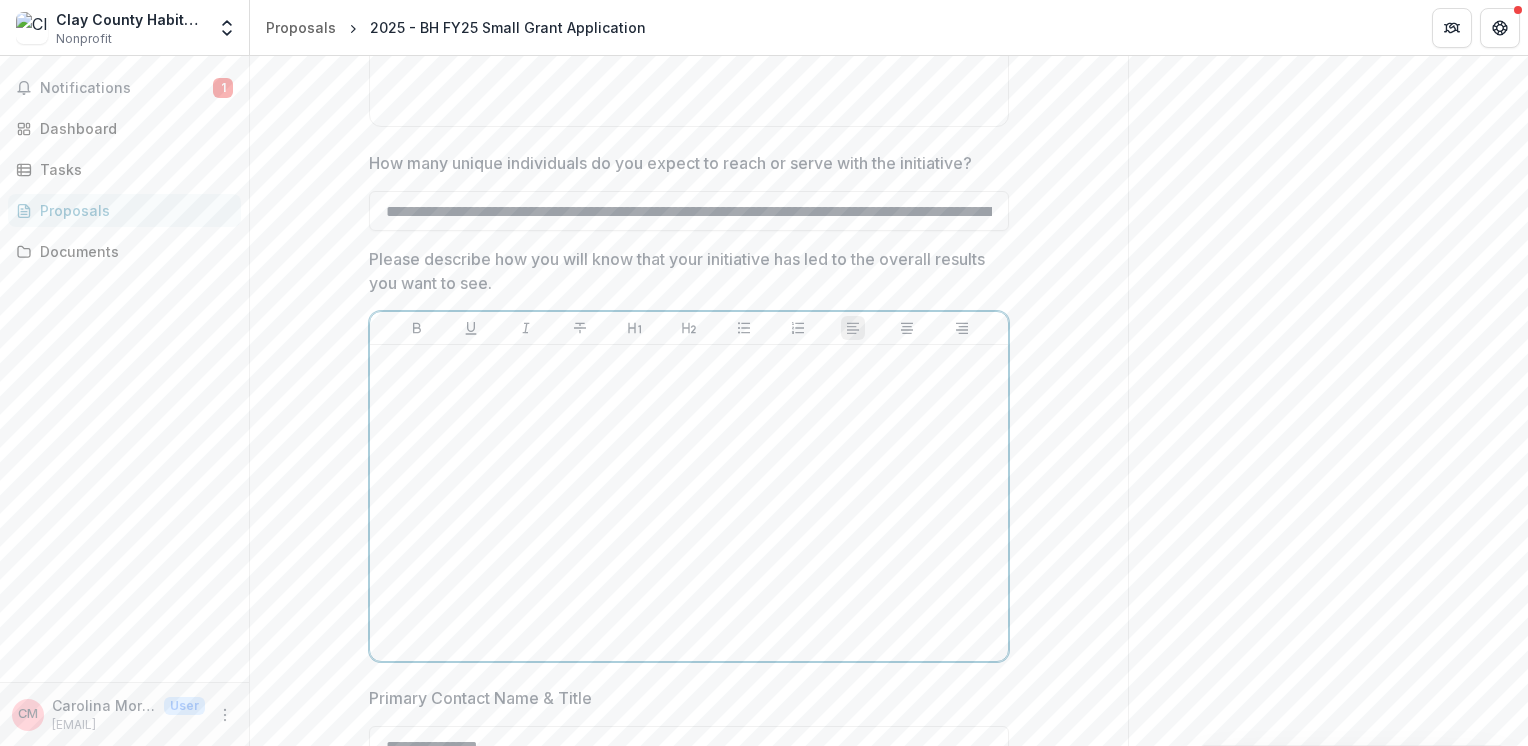 paste 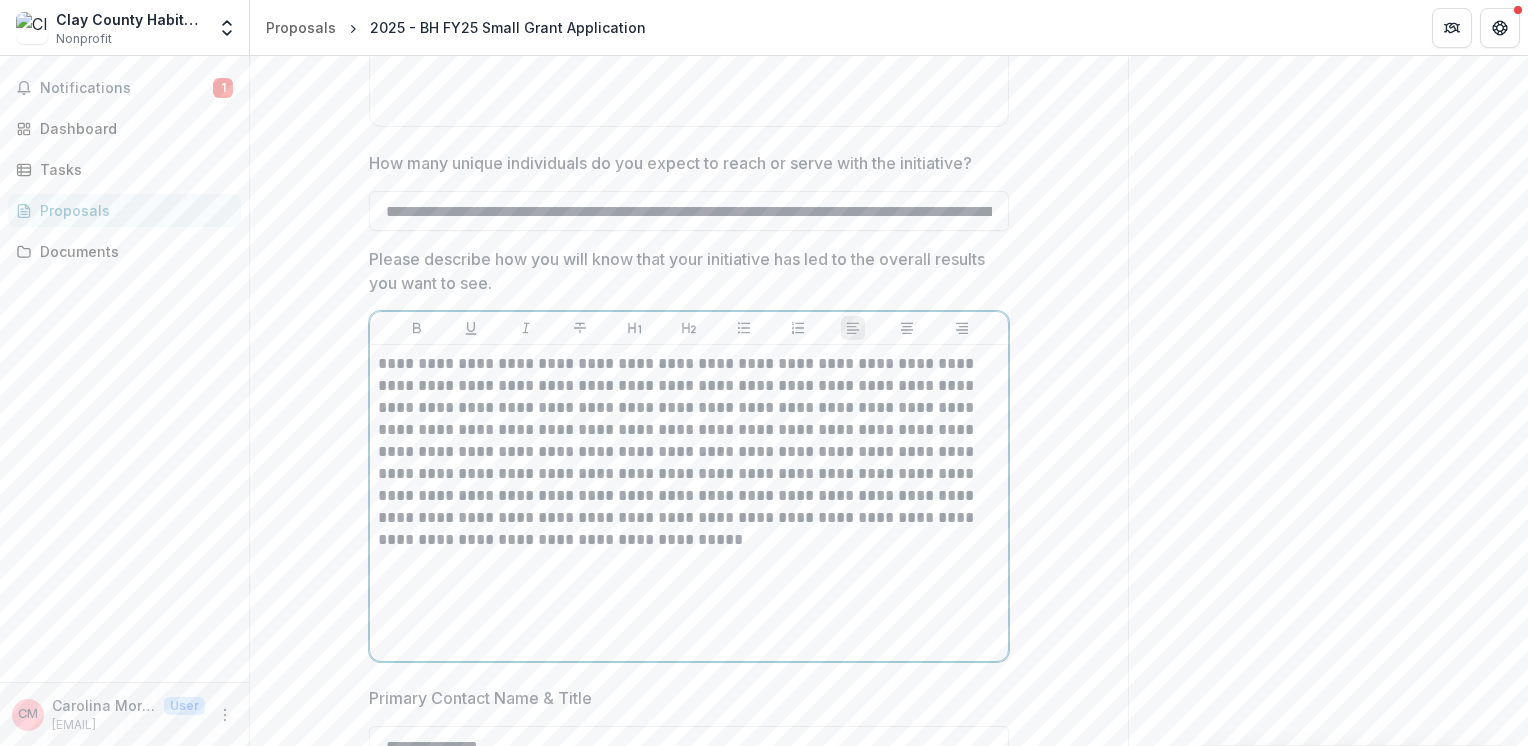 click on "**********" at bounding box center (689, 452) 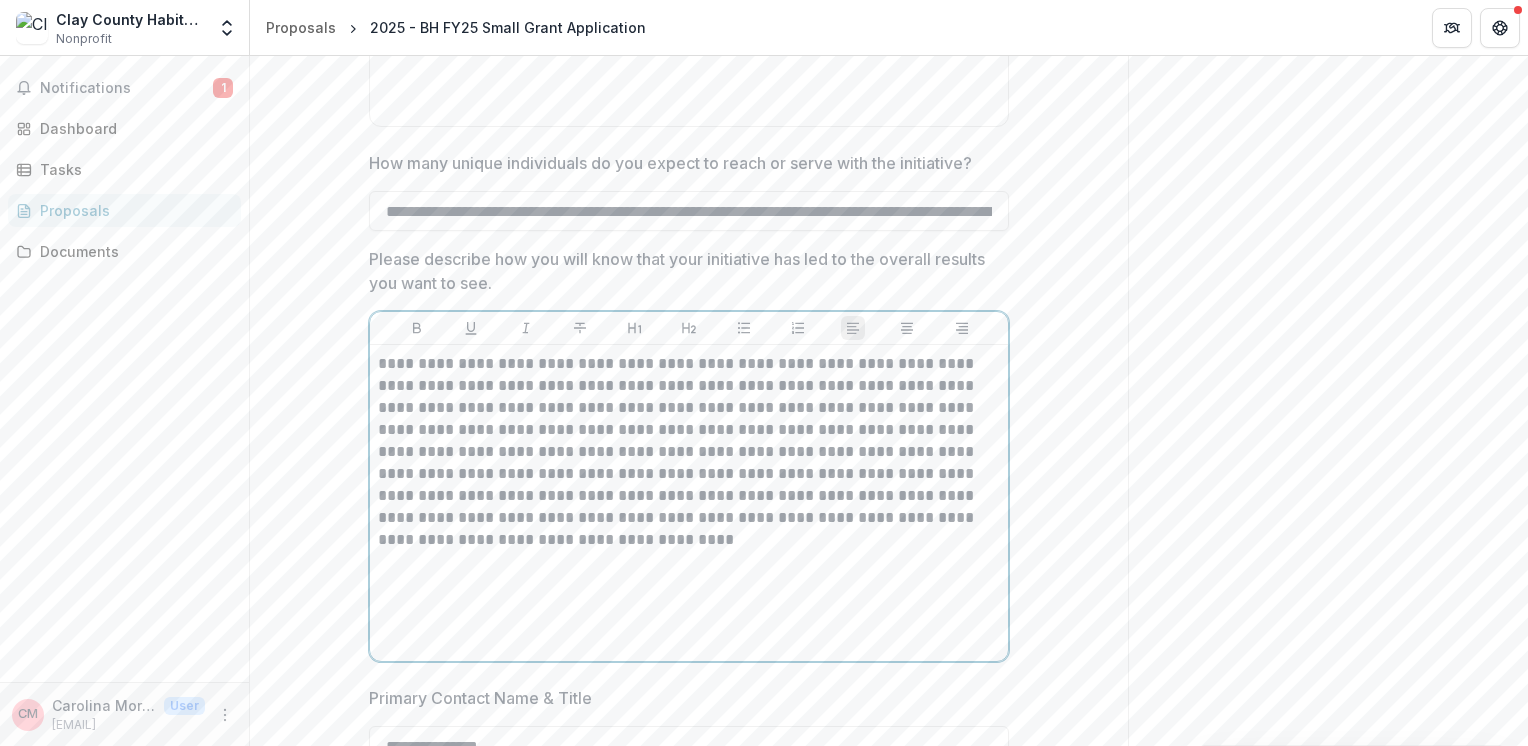 click on "**********" at bounding box center [689, 452] 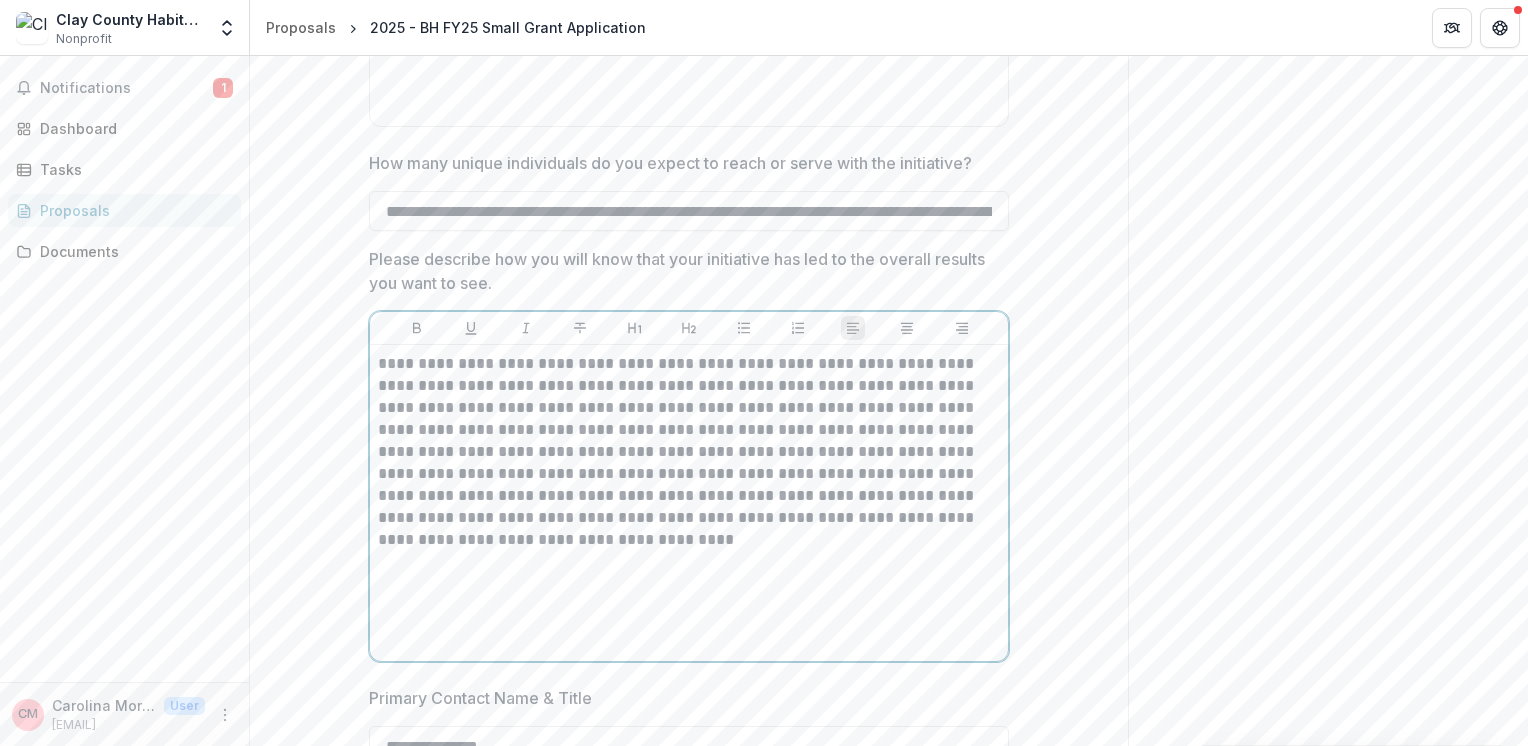 click on "**********" at bounding box center [689, 452] 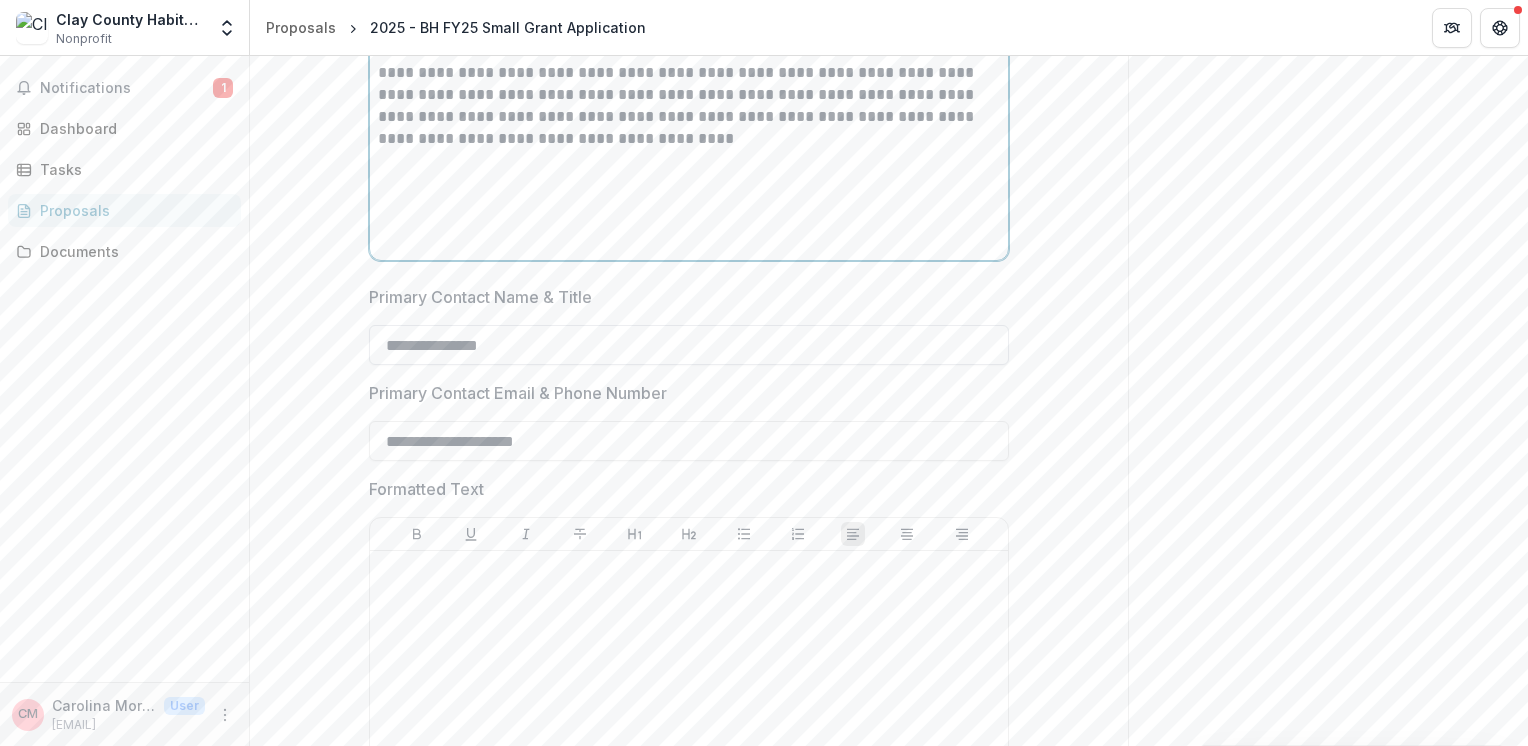 scroll, scrollTop: 3844, scrollLeft: 0, axis: vertical 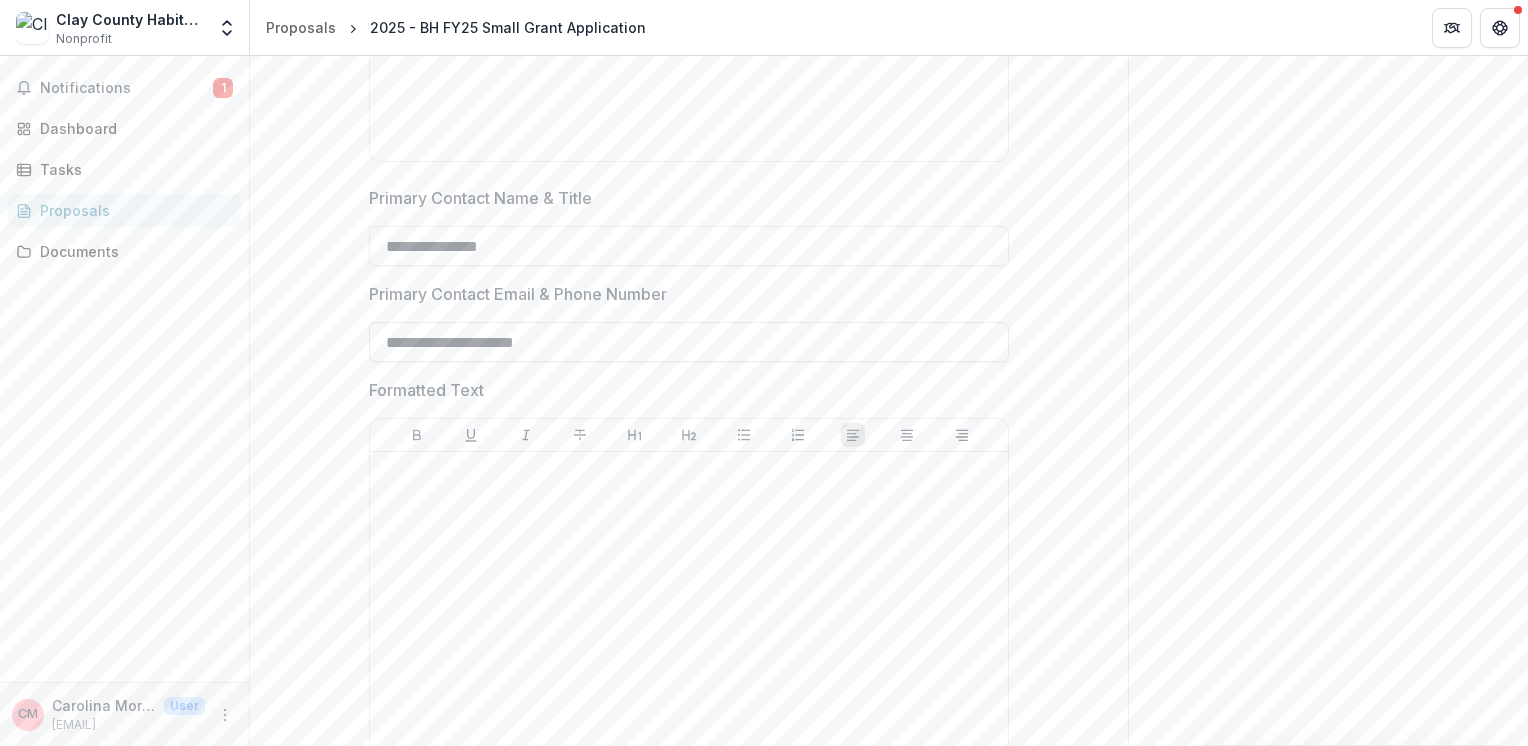 drag, startPoint x: 428, startPoint y: 341, endPoint x: 372, endPoint y: 338, distance: 56.0803 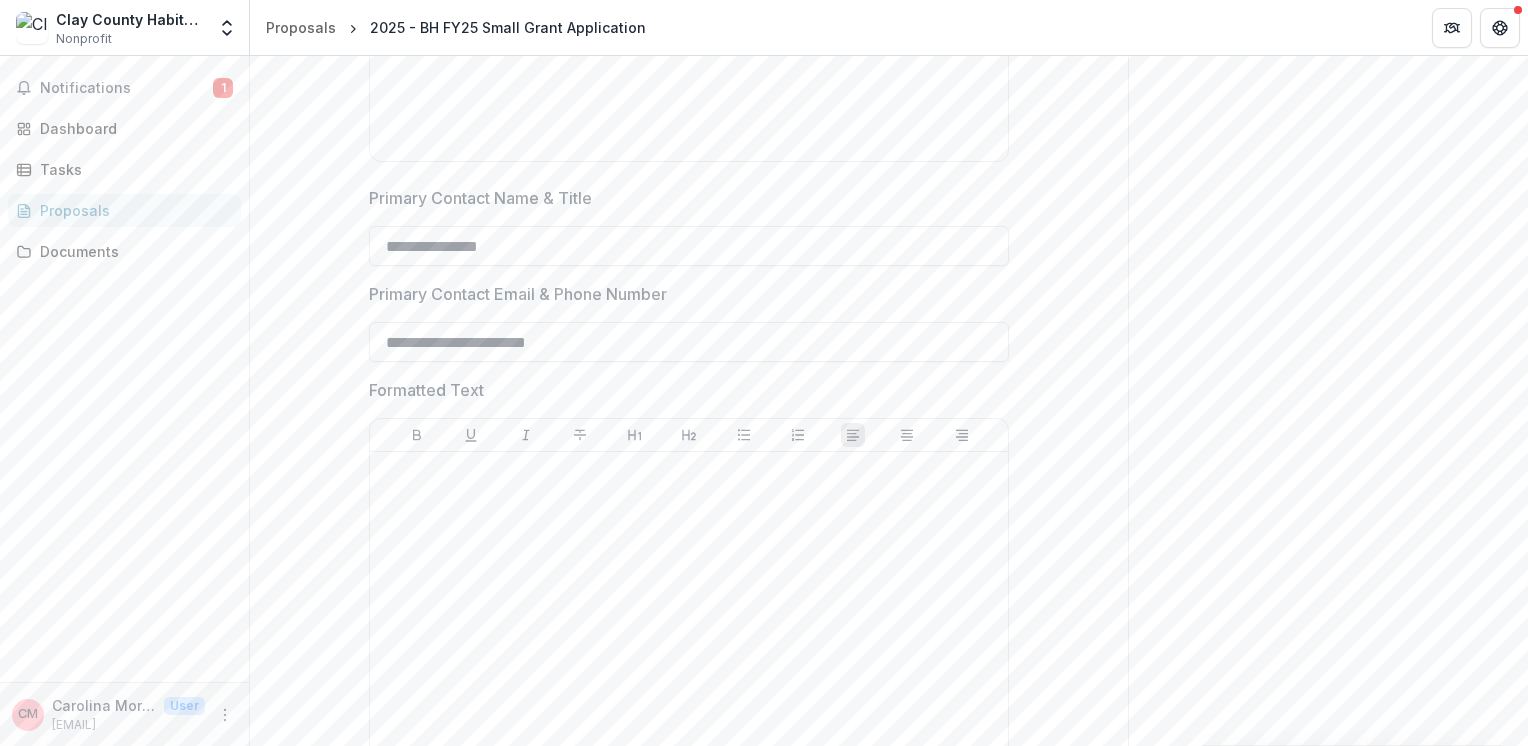 type on "**********" 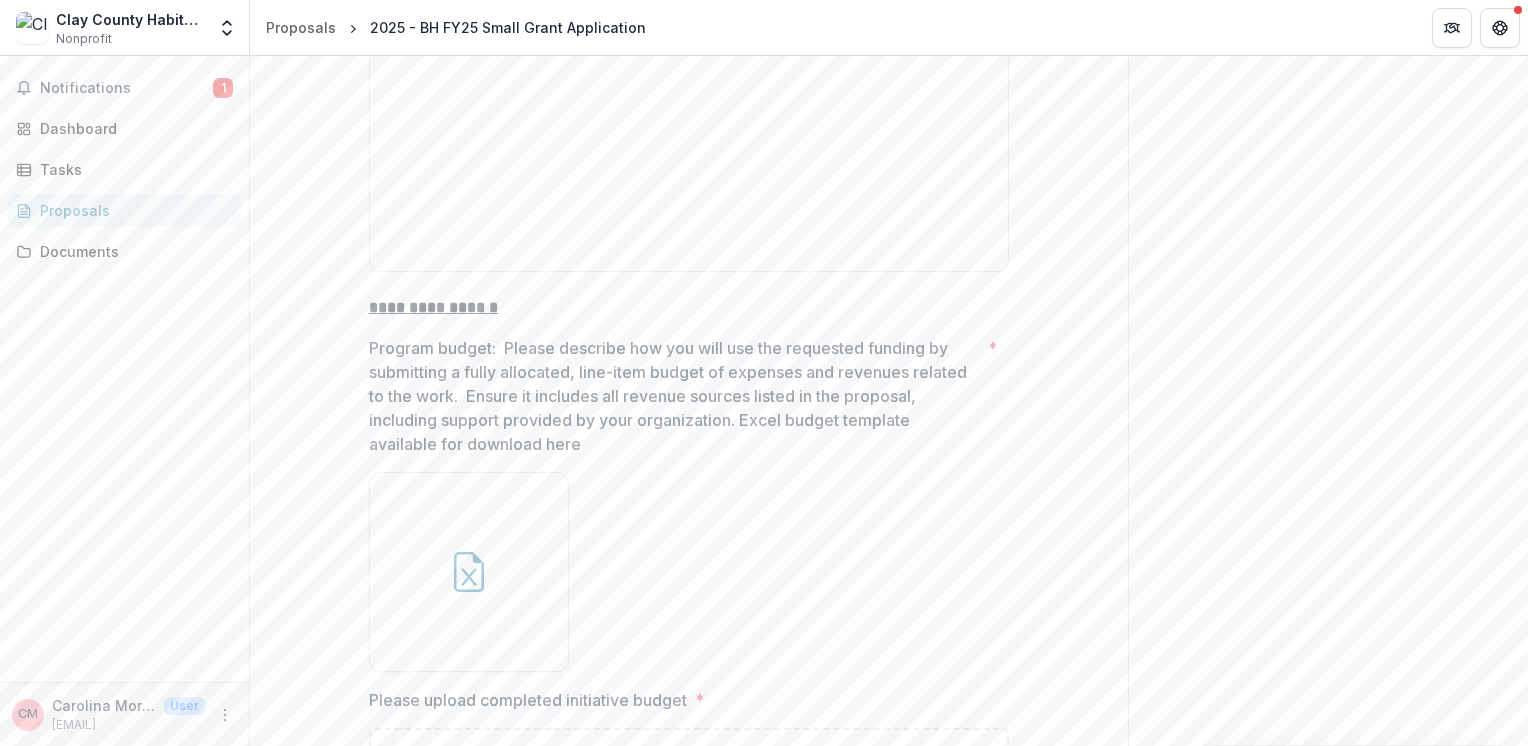 scroll, scrollTop: 4344, scrollLeft: 0, axis: vertical 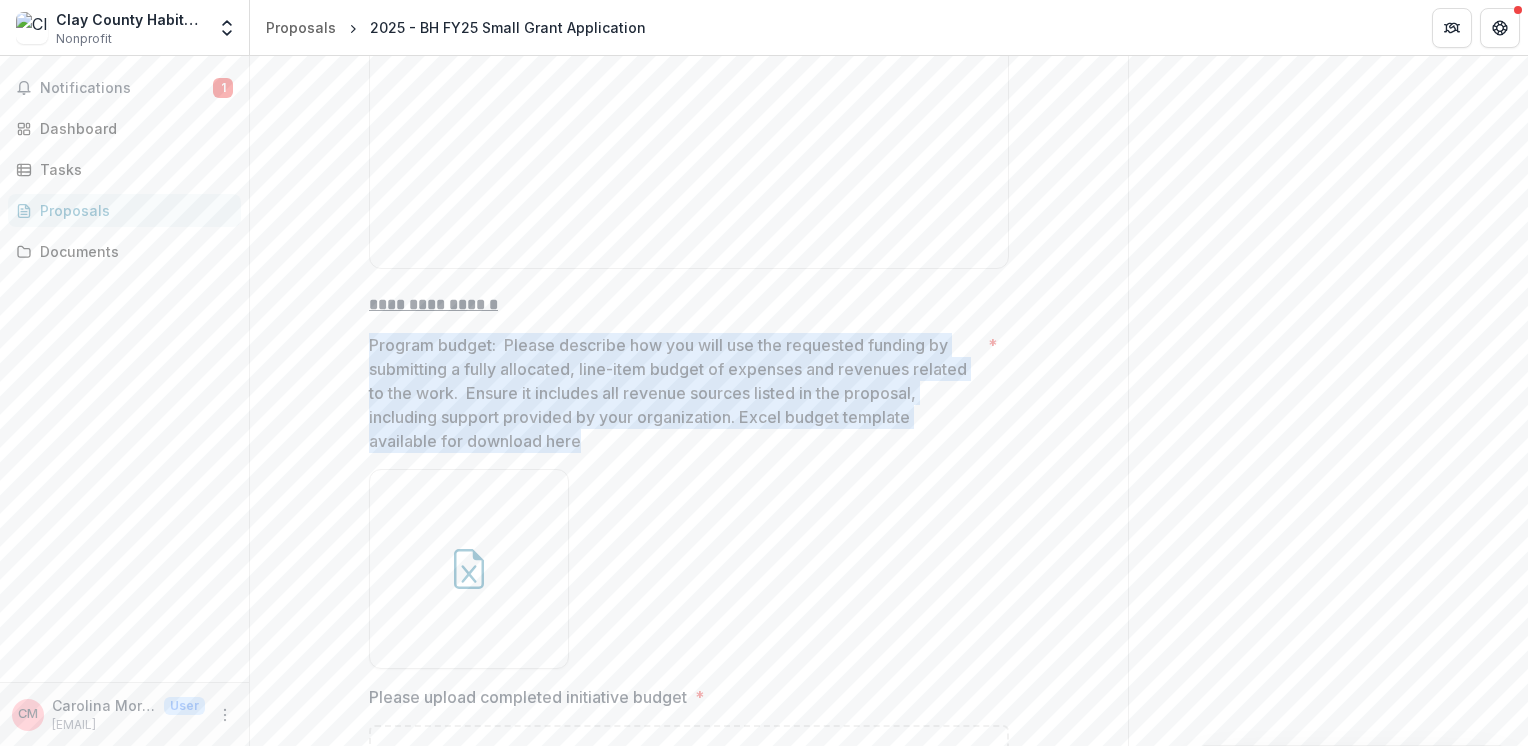 drag, startPoint x: 367, startPoint y: 338, endPoint x: 598, endPoint y: 446, distance: 255 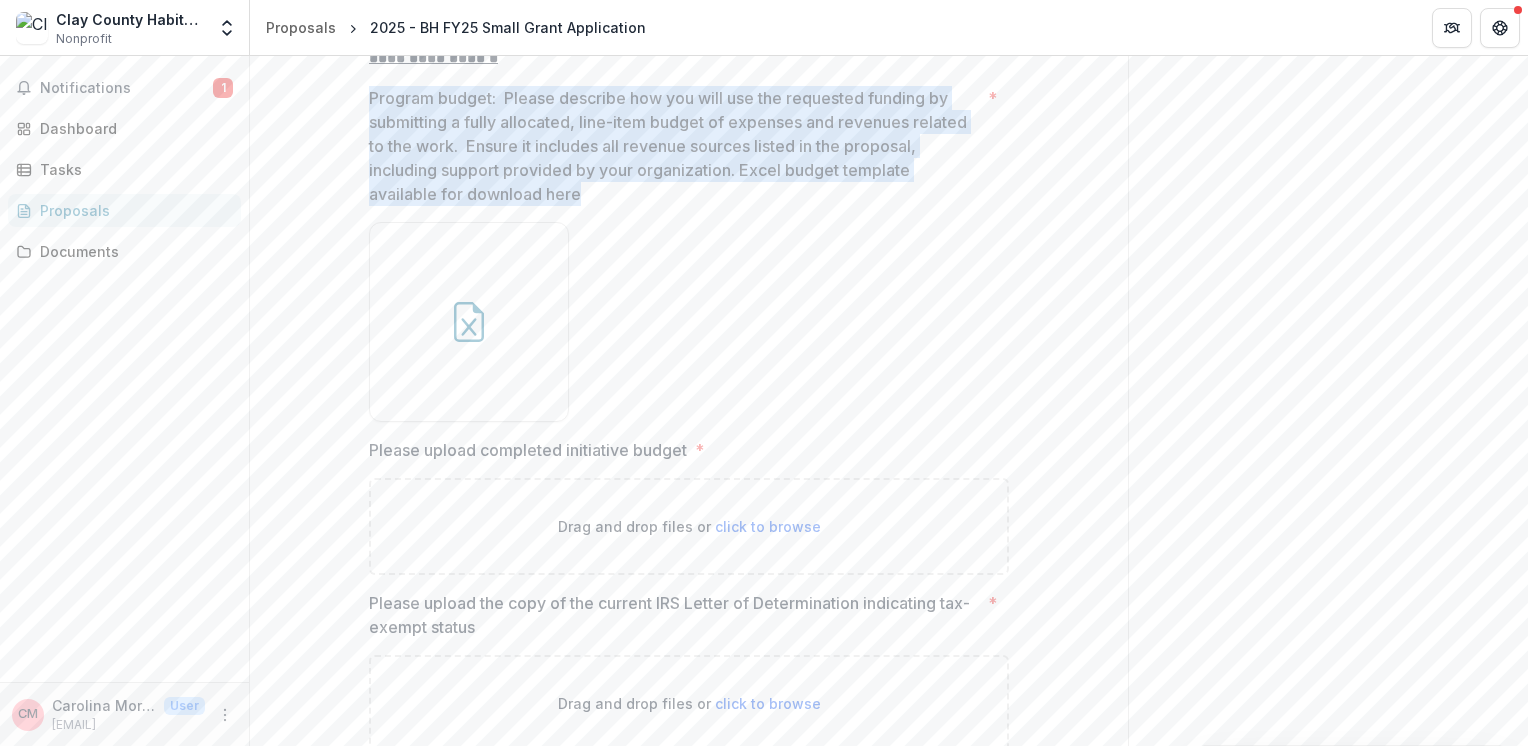 scroll, scrollTop: 4644, scrollLeft: 0, axis: vertical 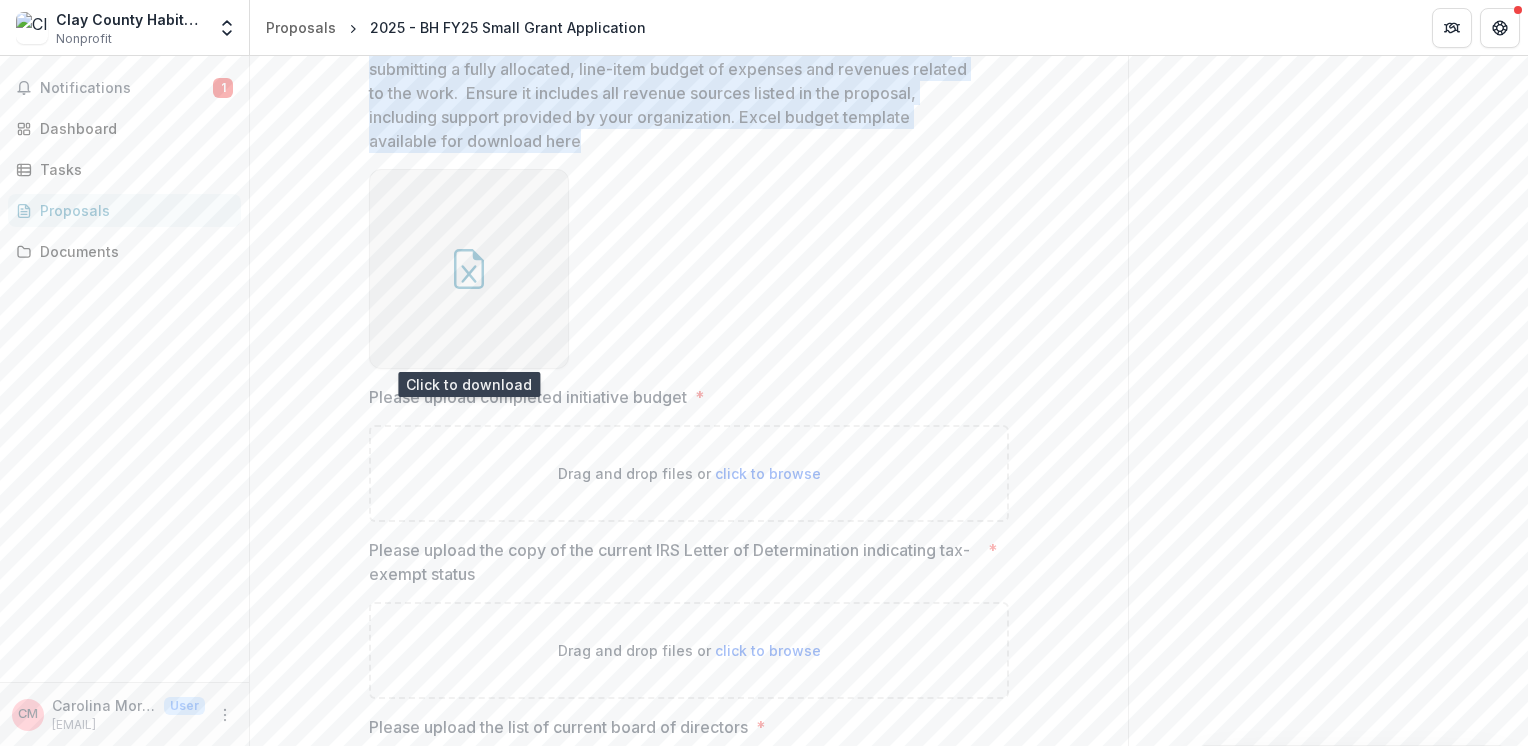 click 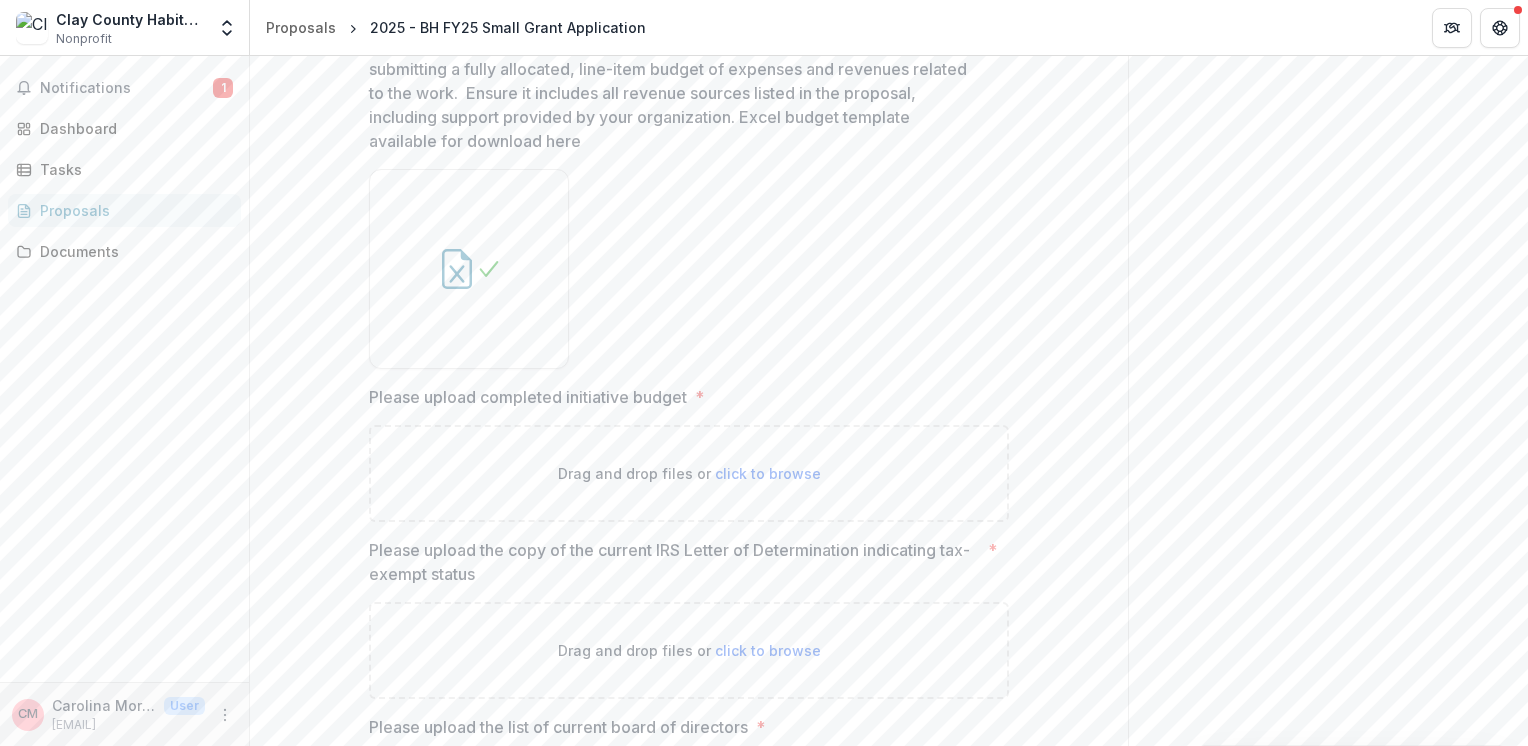 click at bounding box center [689, 269] 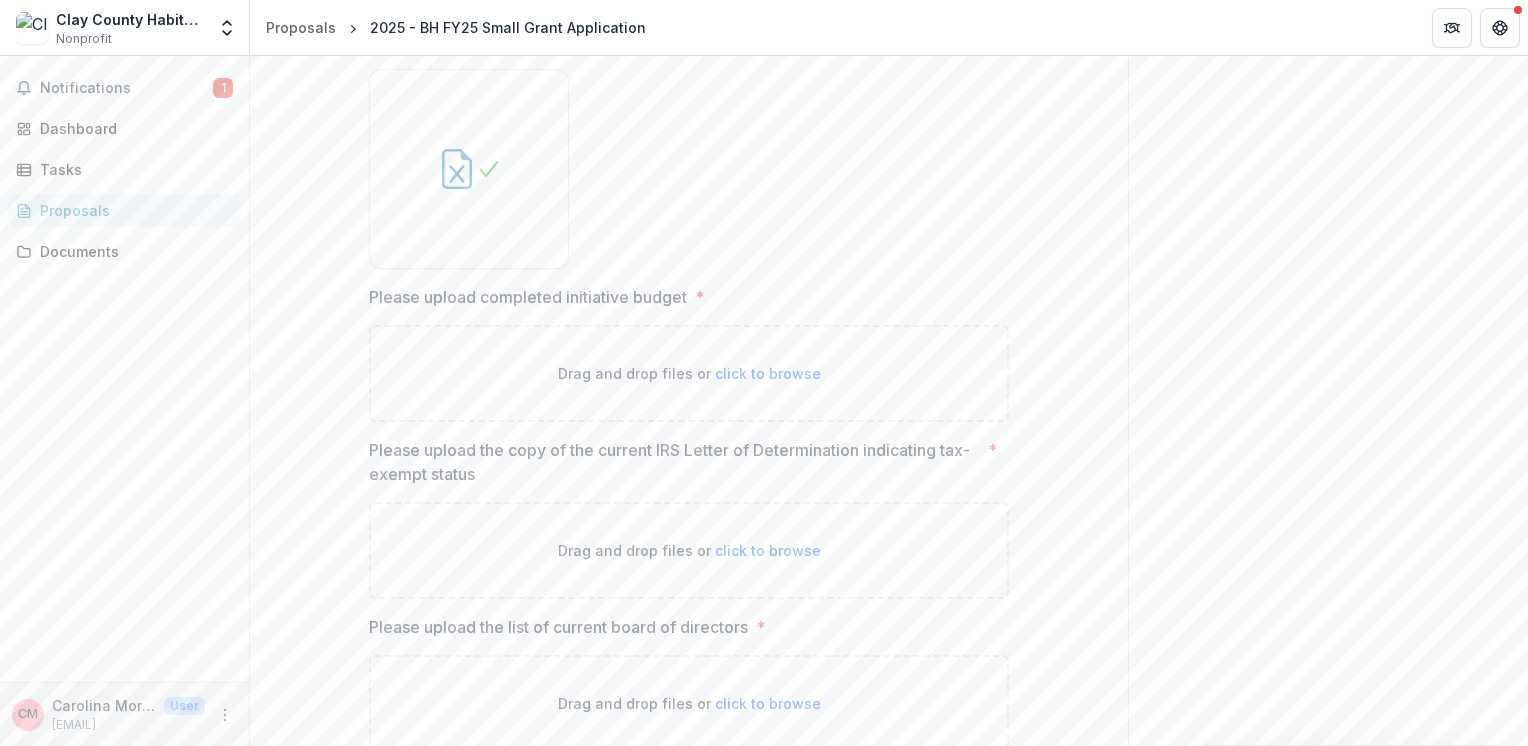 click on "click to browse" at bounding box center [768, 550] 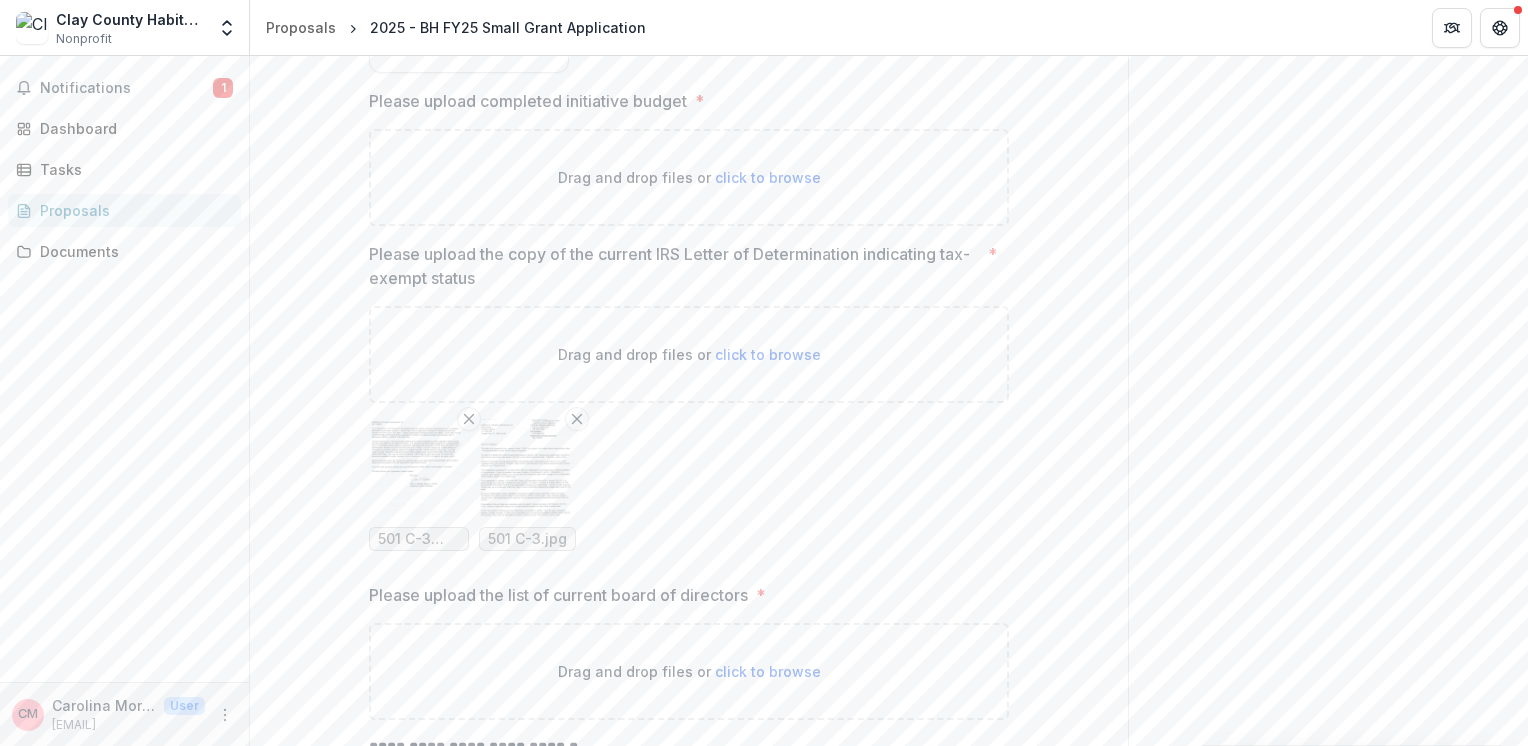 scroll, scrollTop: 4944, scrollLeft: 0, axis: vertical 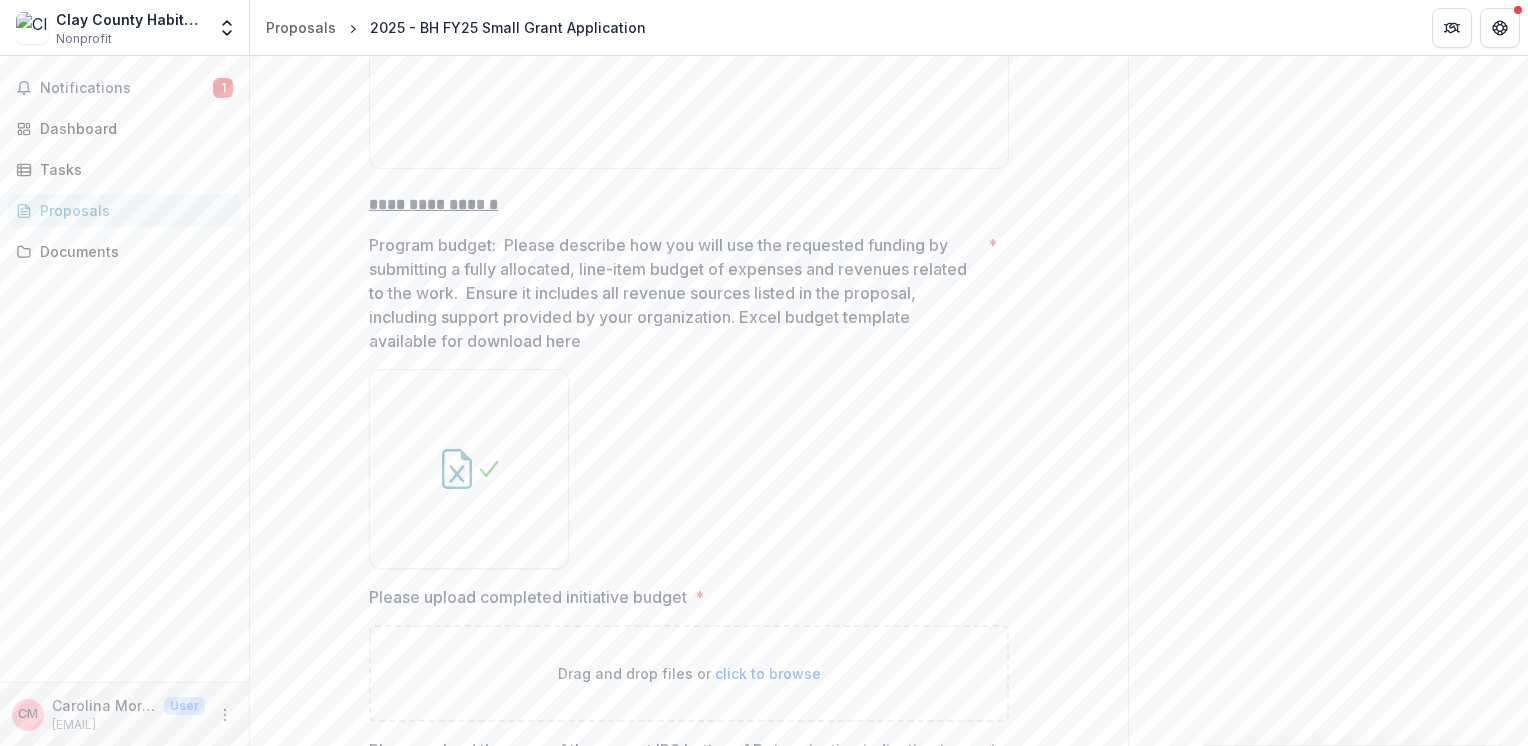 drag, startPoint x: 512, startPoint y: 471, endPoint x: 1508, endPoint y: 96, distance: 1064.2561 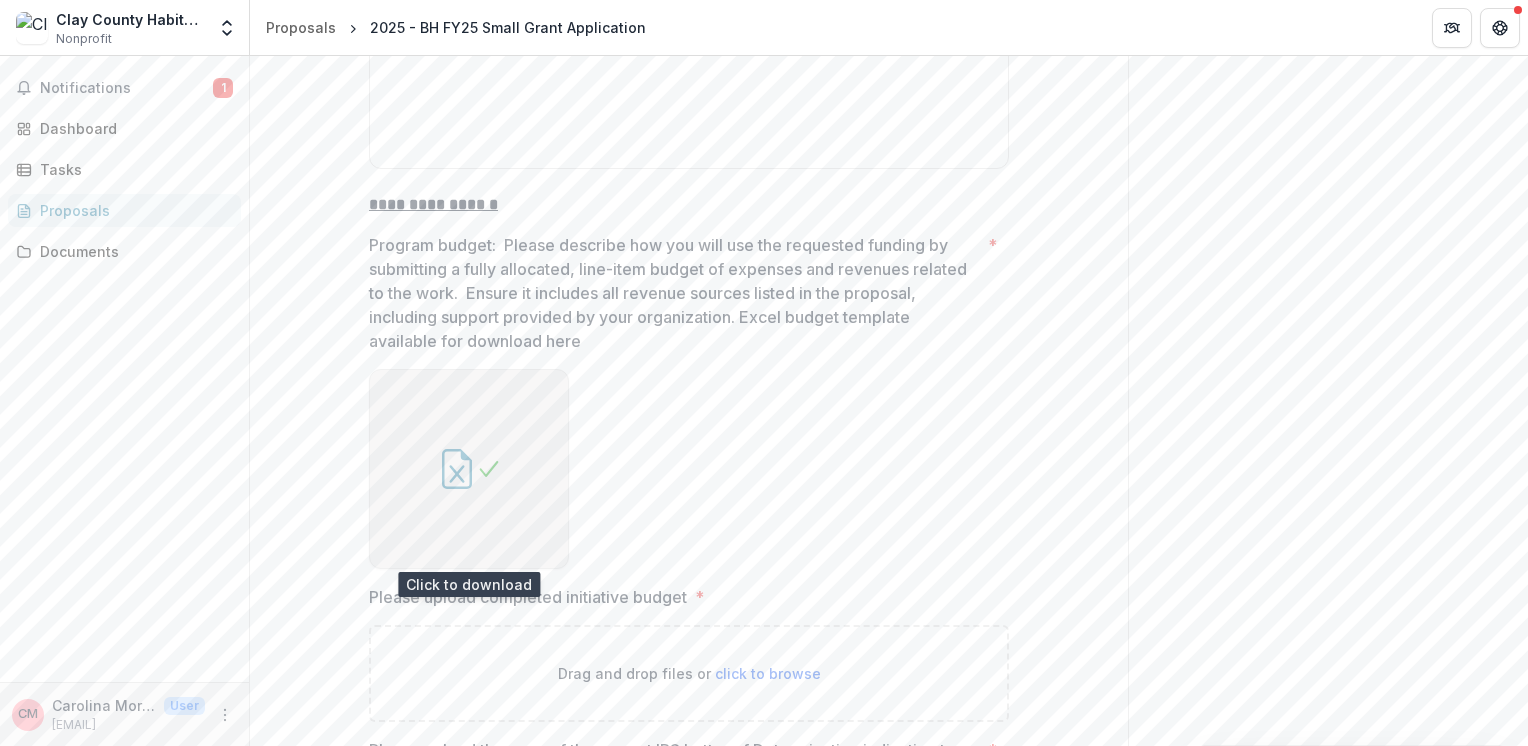 click 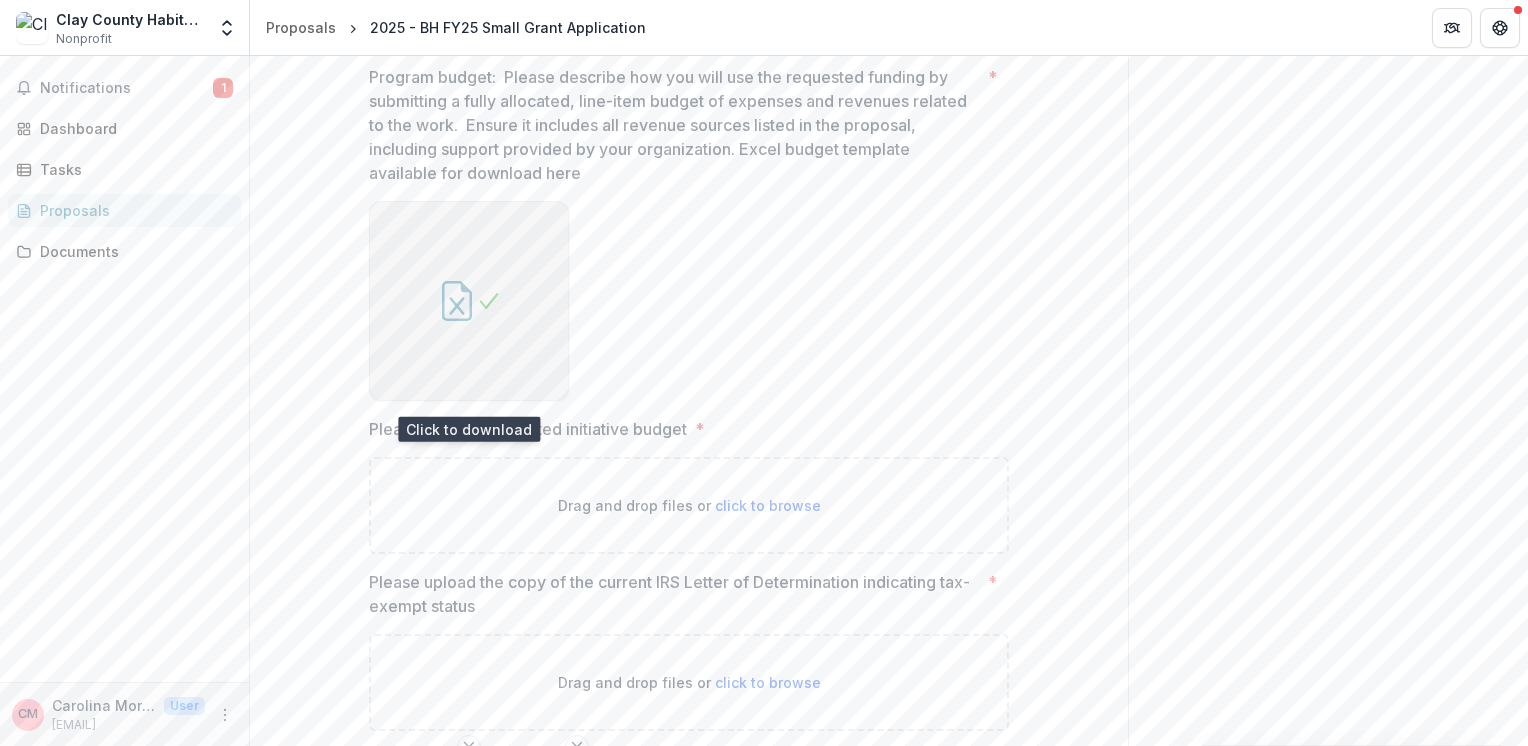 scroll, scrollTop: 4644, scrollLeft: 0, axis: vertical 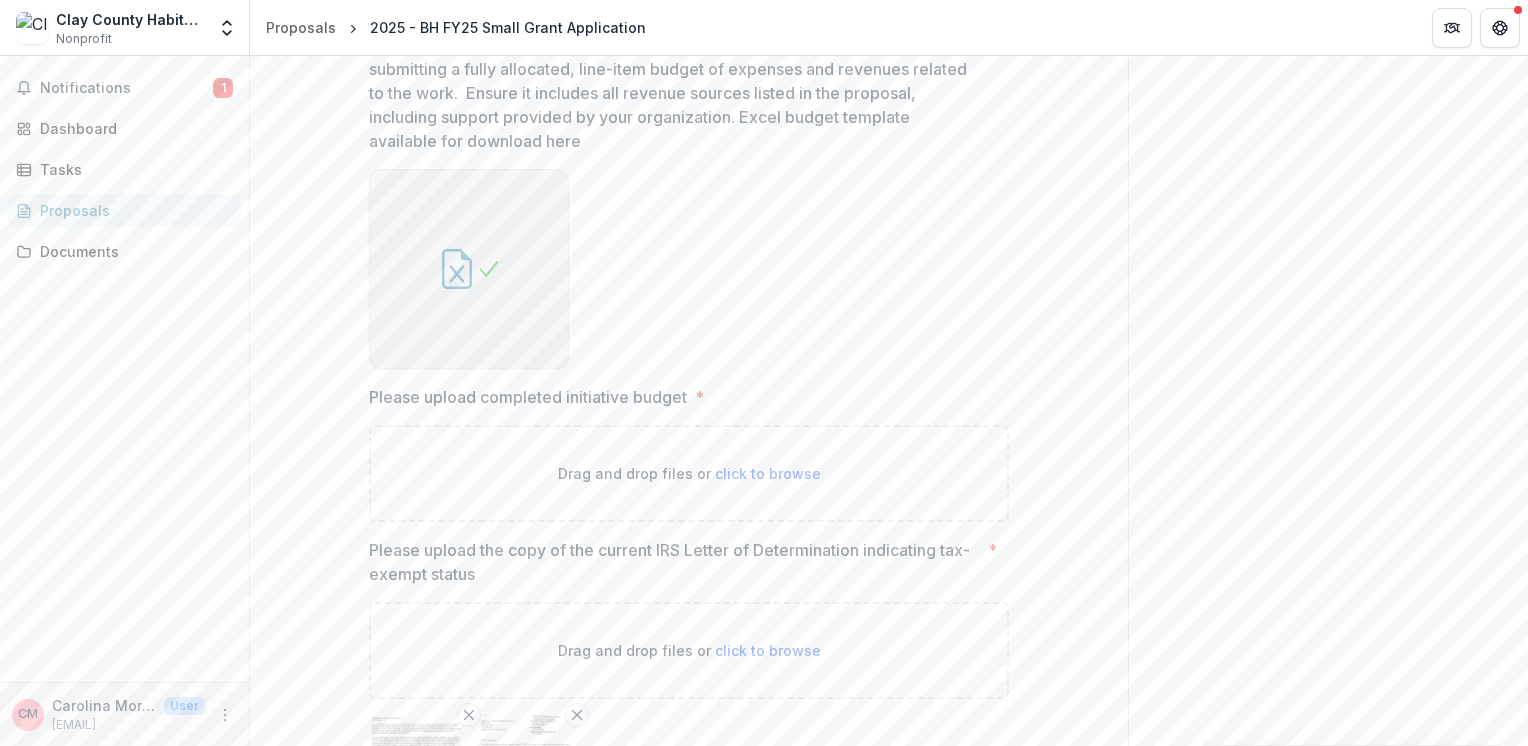 click on "click to browse" at bounding box center [768, 473] 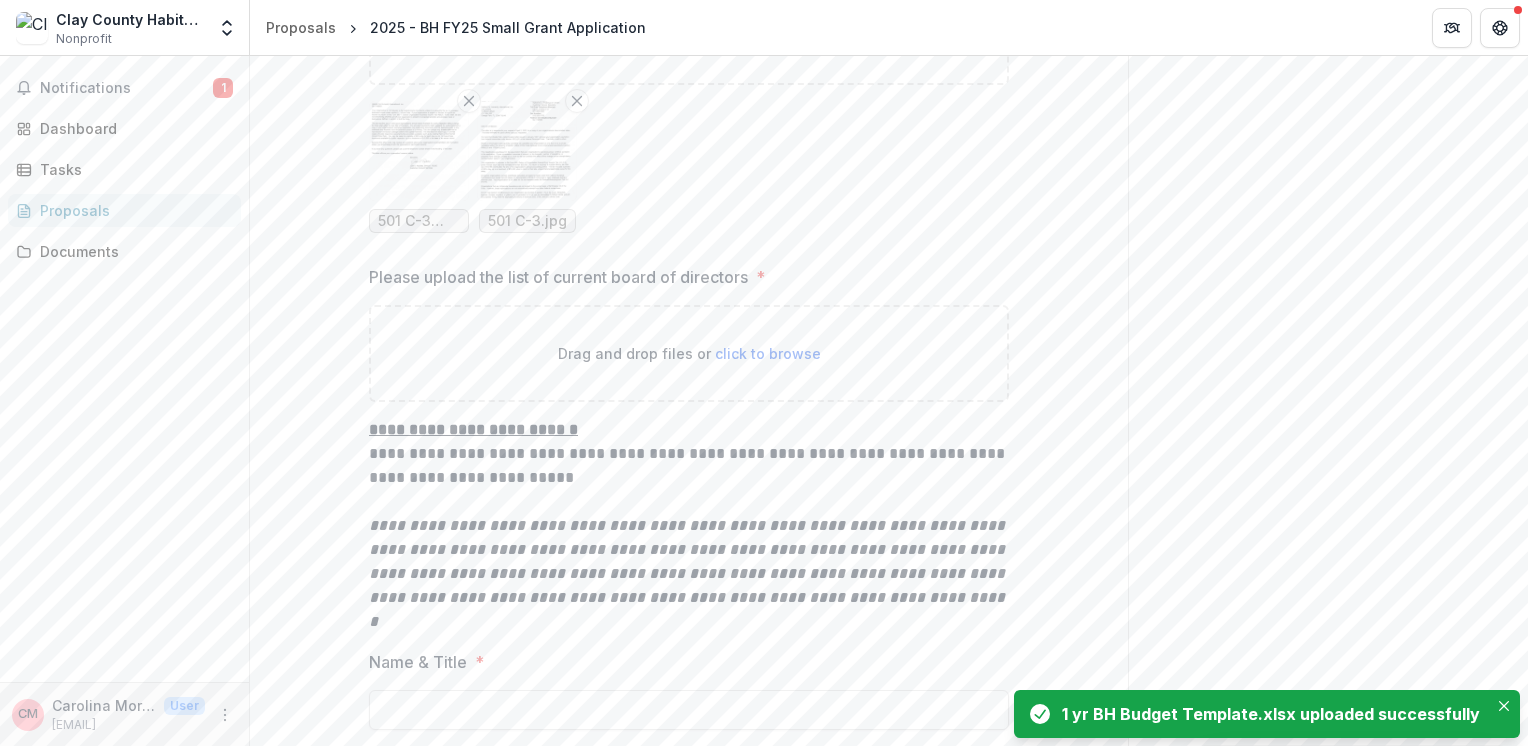 scroll, scrollTop: 5444, scrollLeft: 0, axis: vertical 